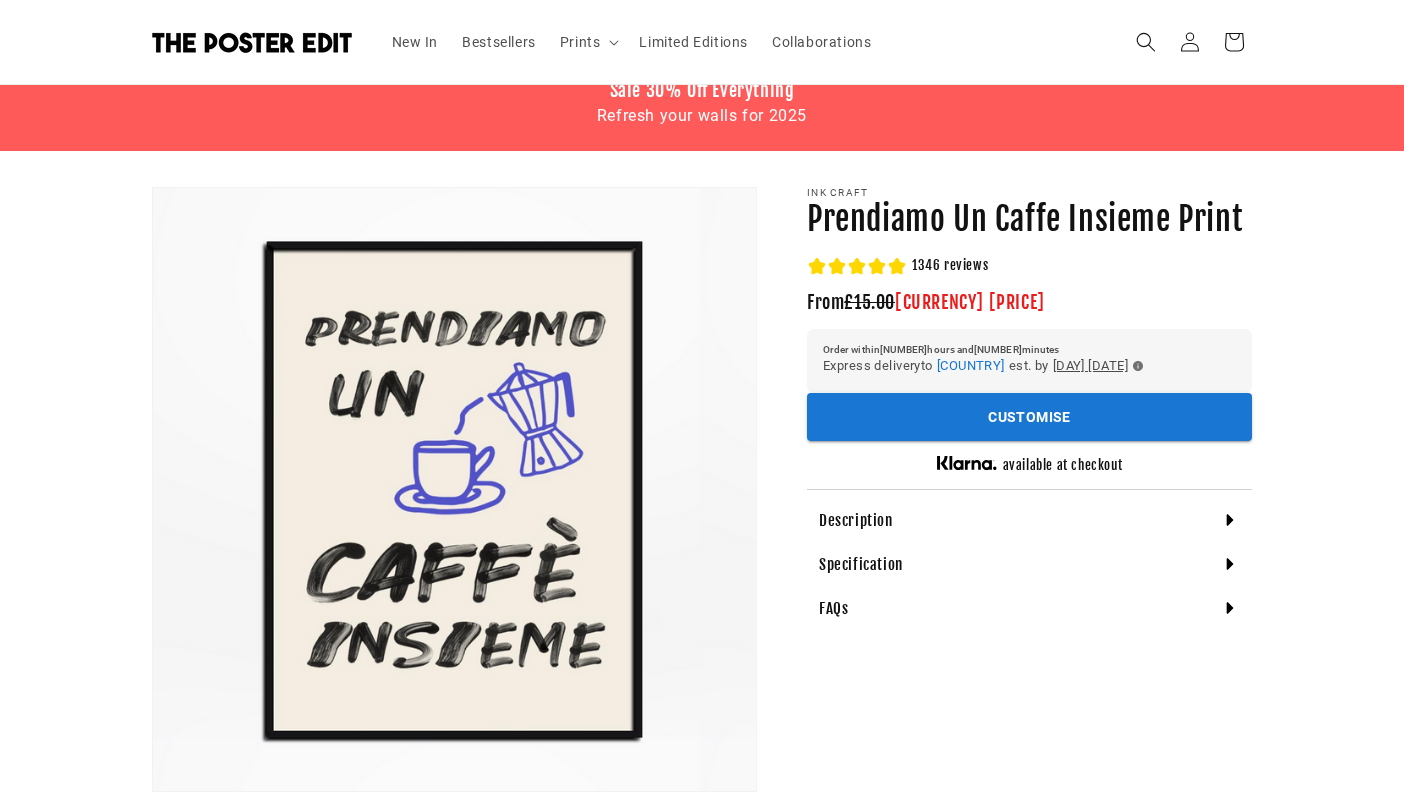 scroll, scrollTop: 112, scrollLeft: 0, axis: vertical 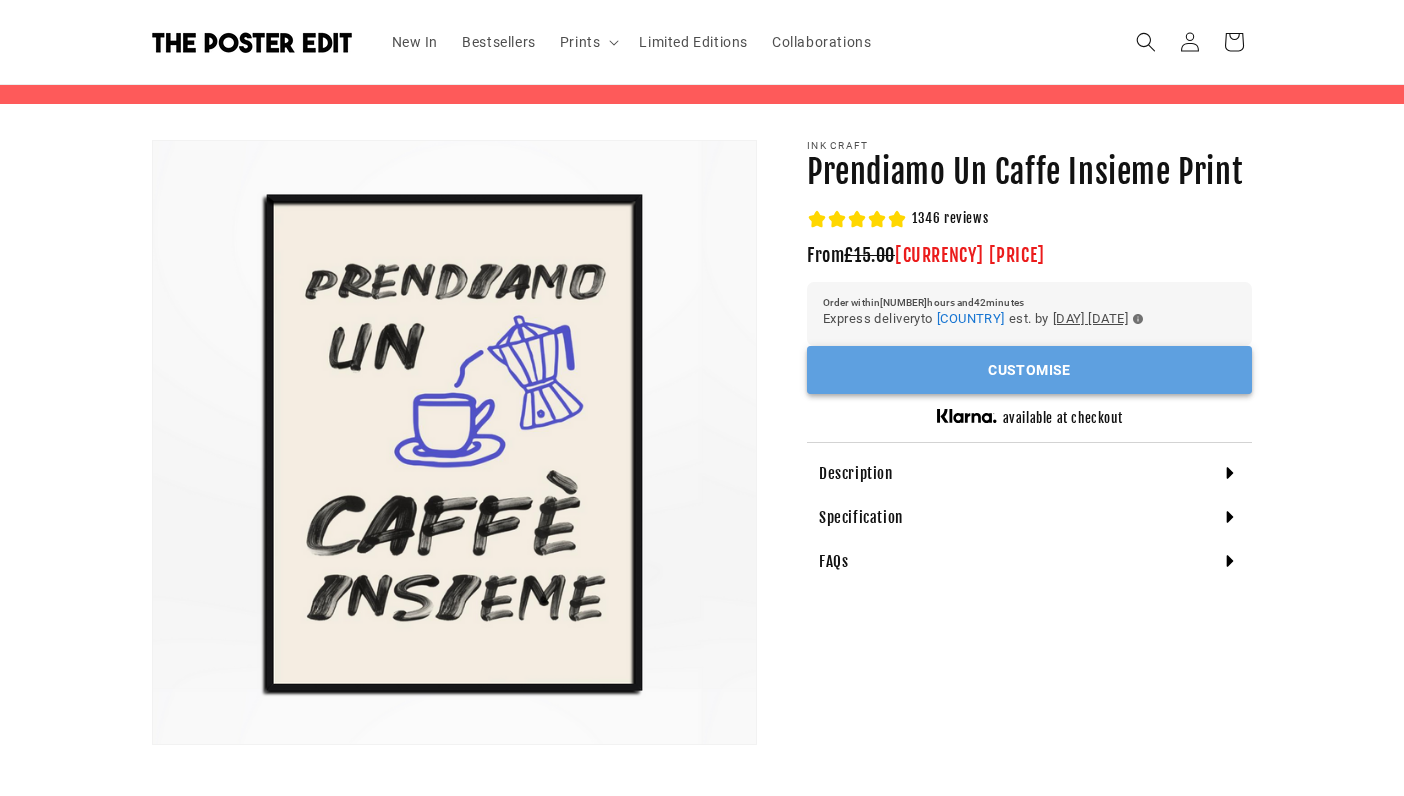 click on "Customise" at bounding box center (1029, 370) 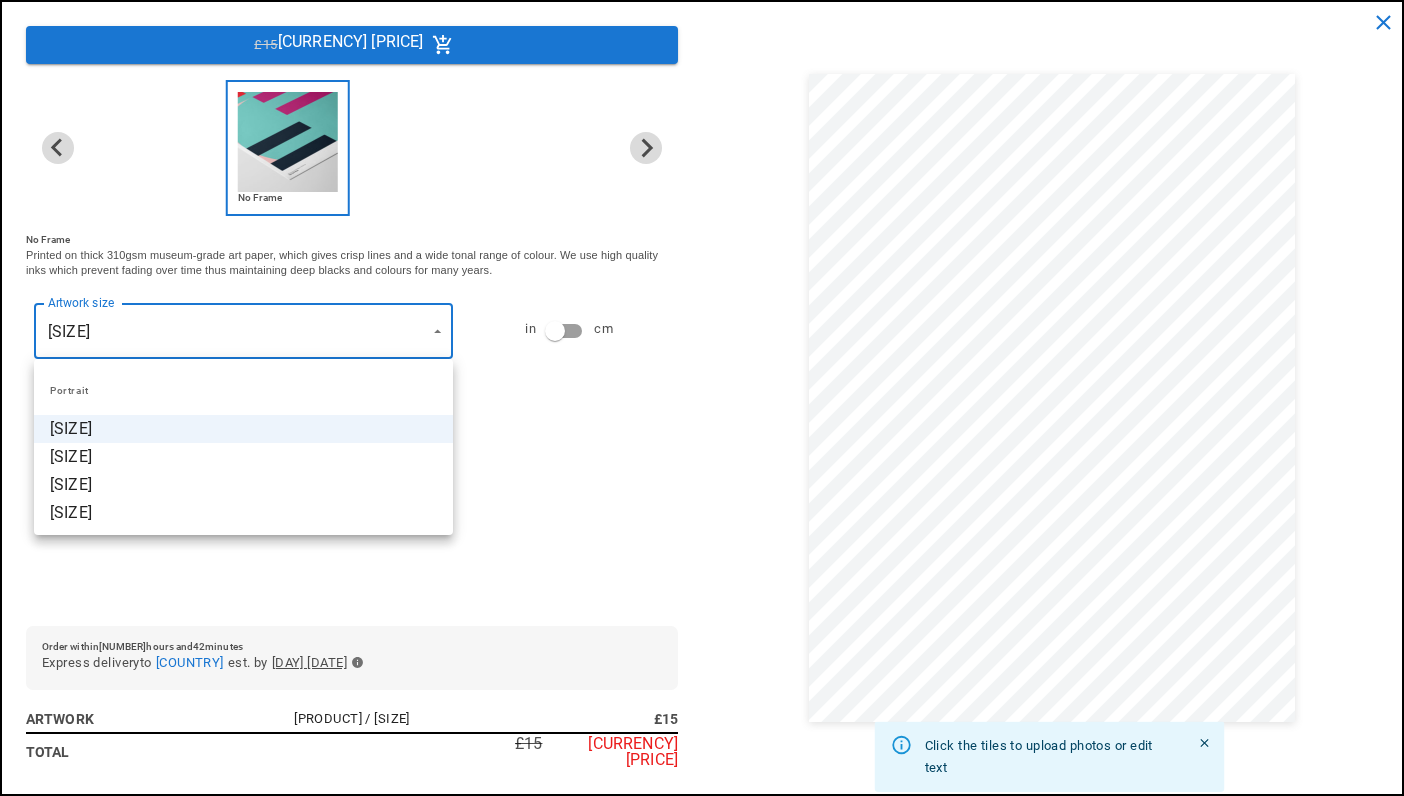 click on "Skip to content
Your cart is empty
Continue shopping
Have an account?
Log in  to check out faster.
Your cart
Loading...
Order special instructions
Order special instructions
Estimated total
£0.00 GBP
Taxes included. Discounts and shipping calculated at checkout." at bounding box center (702, 5132) 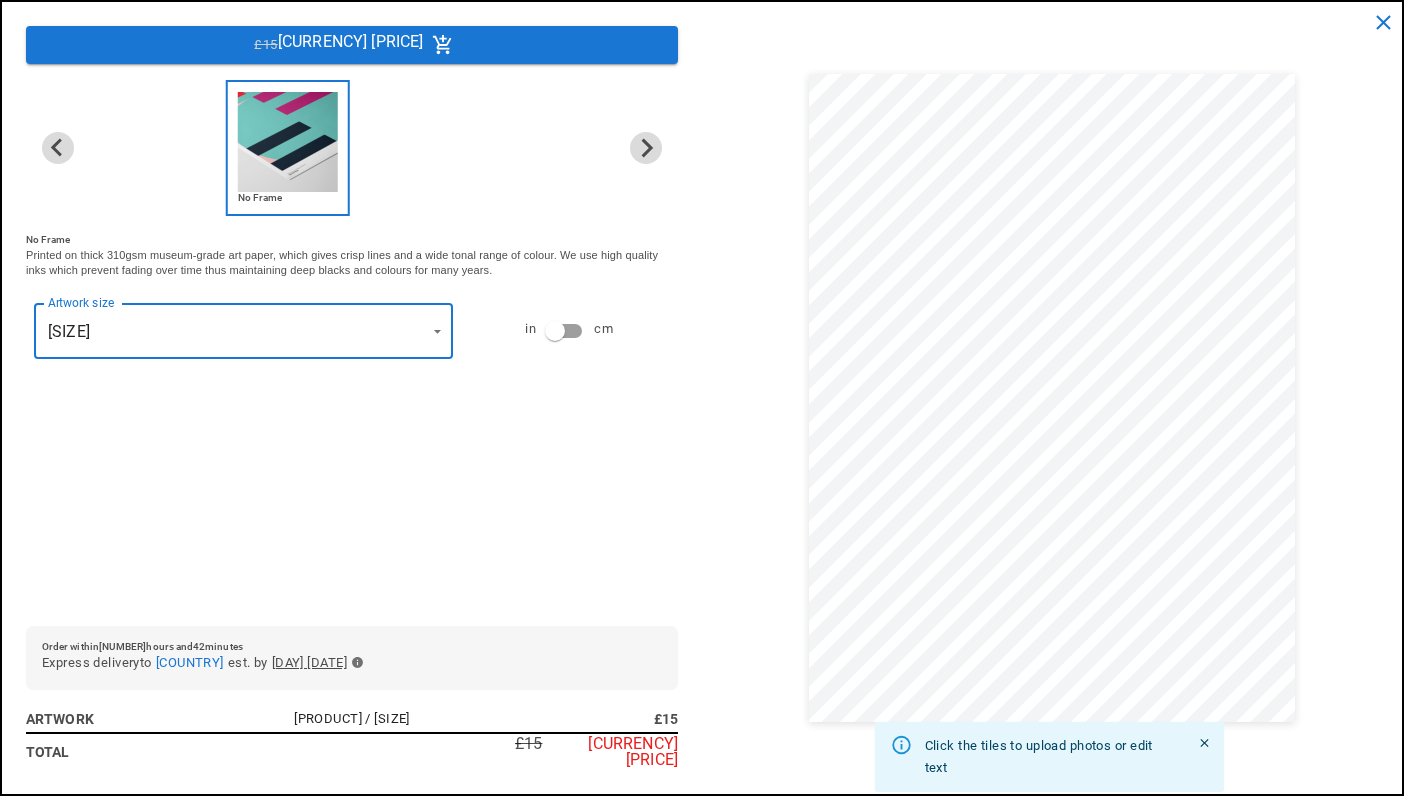 click on "Skip to content
Your cart is empty
Continue shopping
Have an account?
Log in  to check out faster.
Your cart
Loading...
Order special instructions
Order special instructions
Estimated total
£0.00 GBP
Taxes included. Discounts and shipping calculated at checkout." at bounding box center (702, 5132) 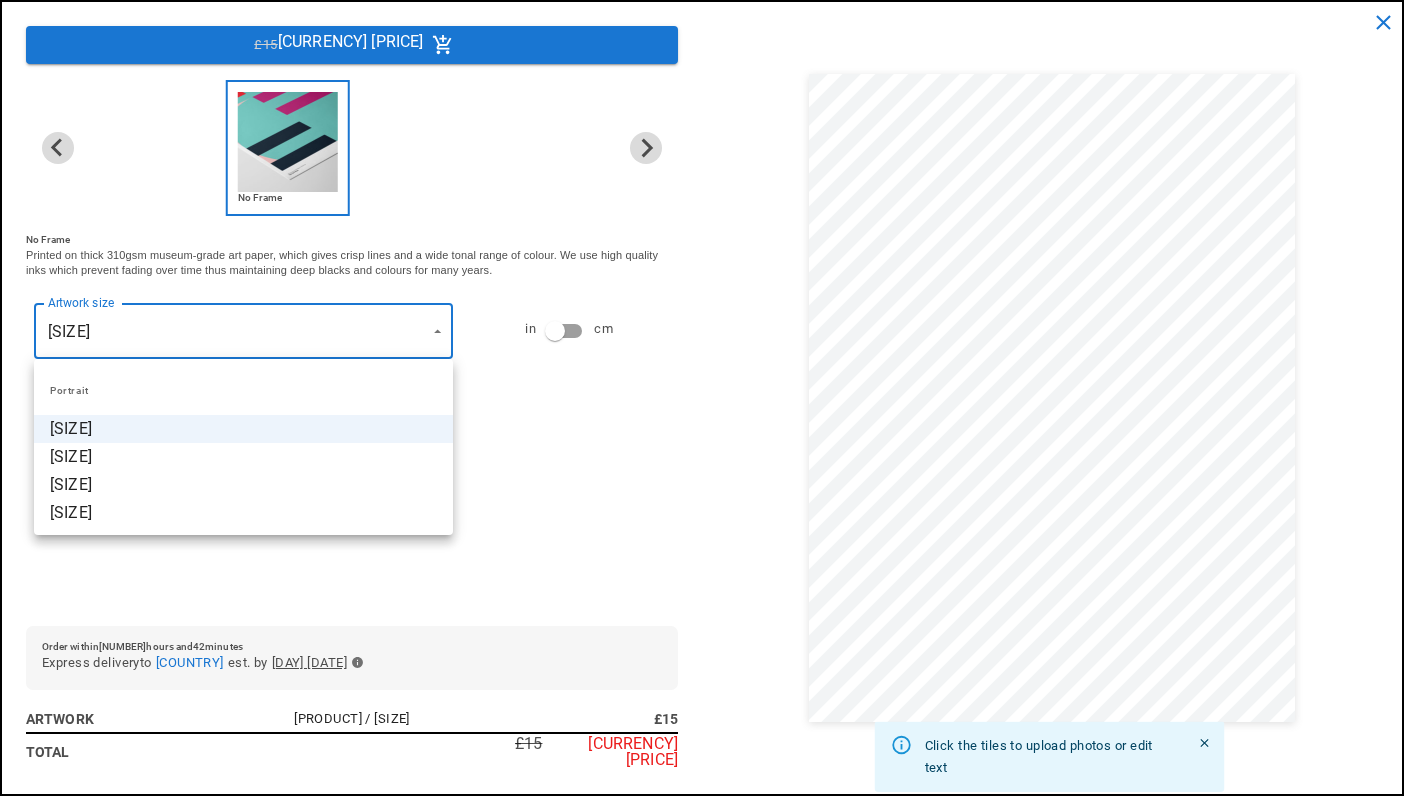 click at bounding box center [702, 398] 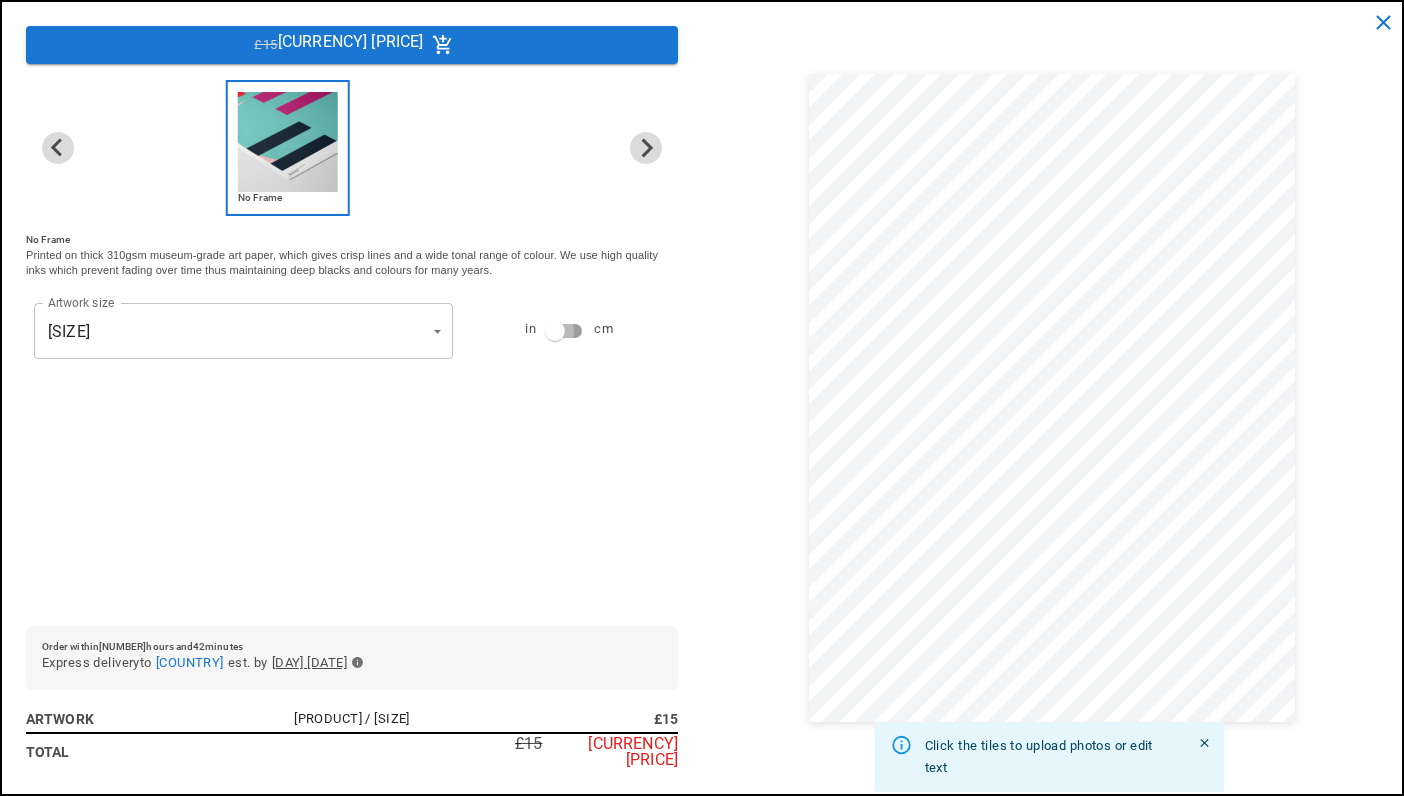 type on "**********" 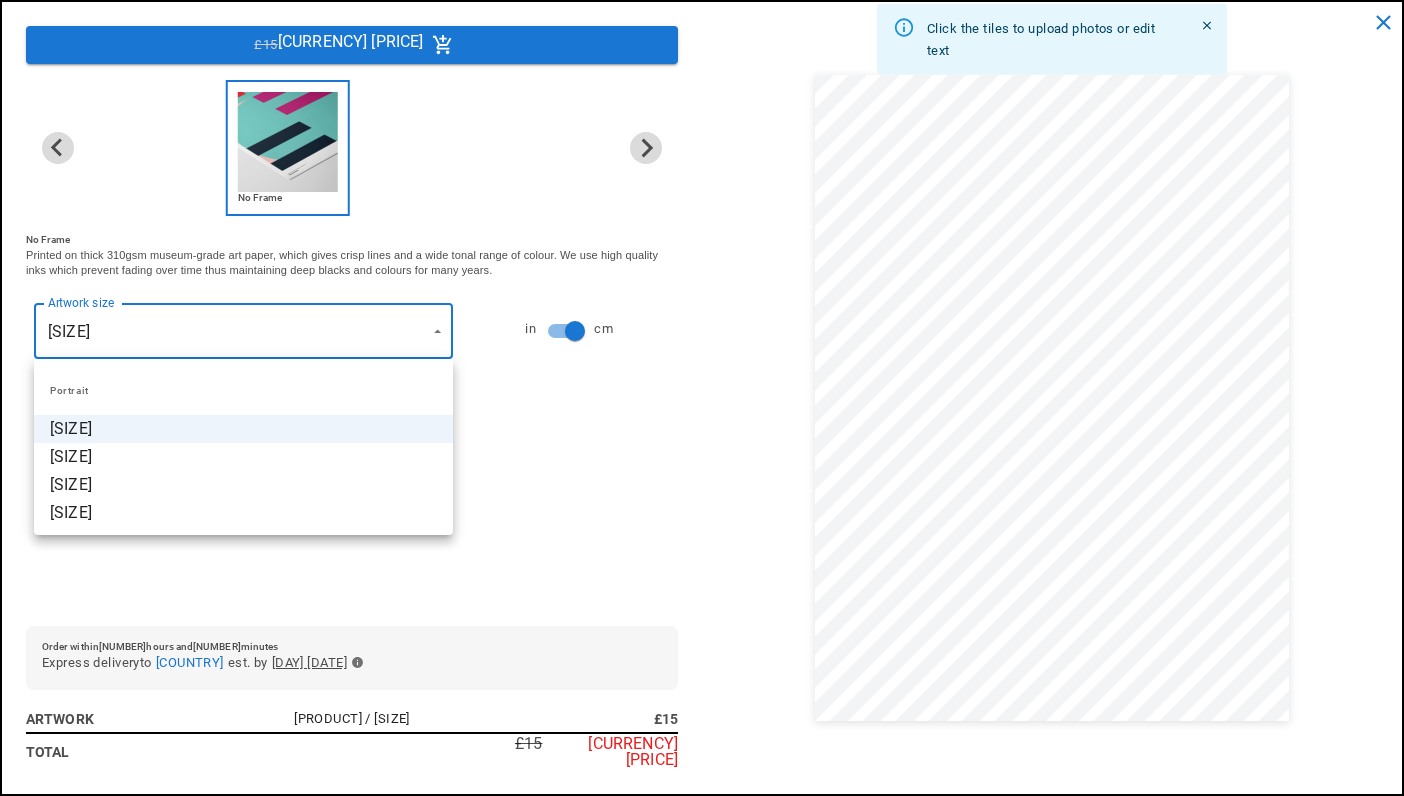 click on "Skip to content
Your cart is empty
Continue shopping
Have an account?
Log in  to check out faster.
Your cart
Loading...
Order special instructions
Order special instructions
Estimated total
£0.00 GBP
Taxes included. Discounts and shipping calculated at checkout." at bounding box center [702, 5132] 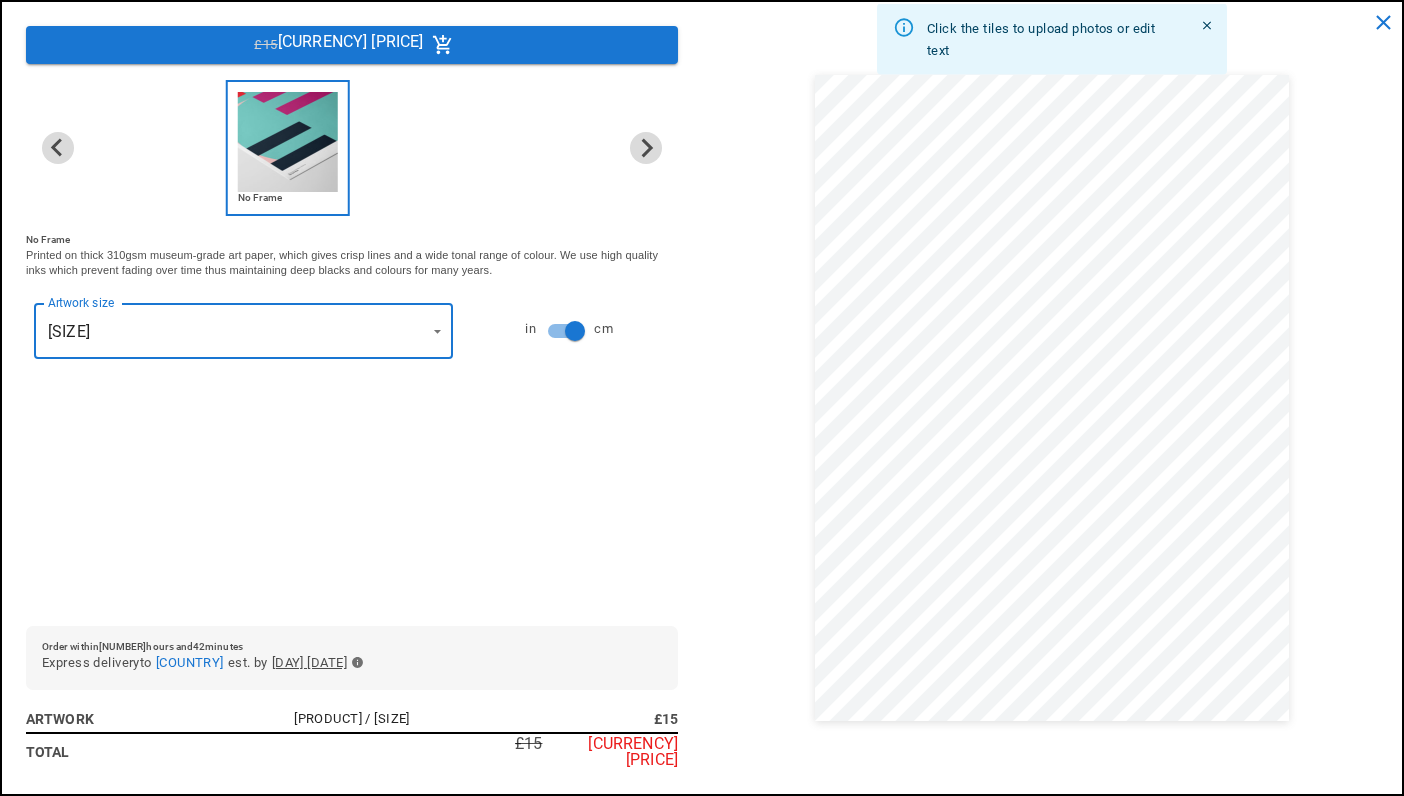 scroll, scrollTop: 0, scrollLeft: 780, axis: horizontal 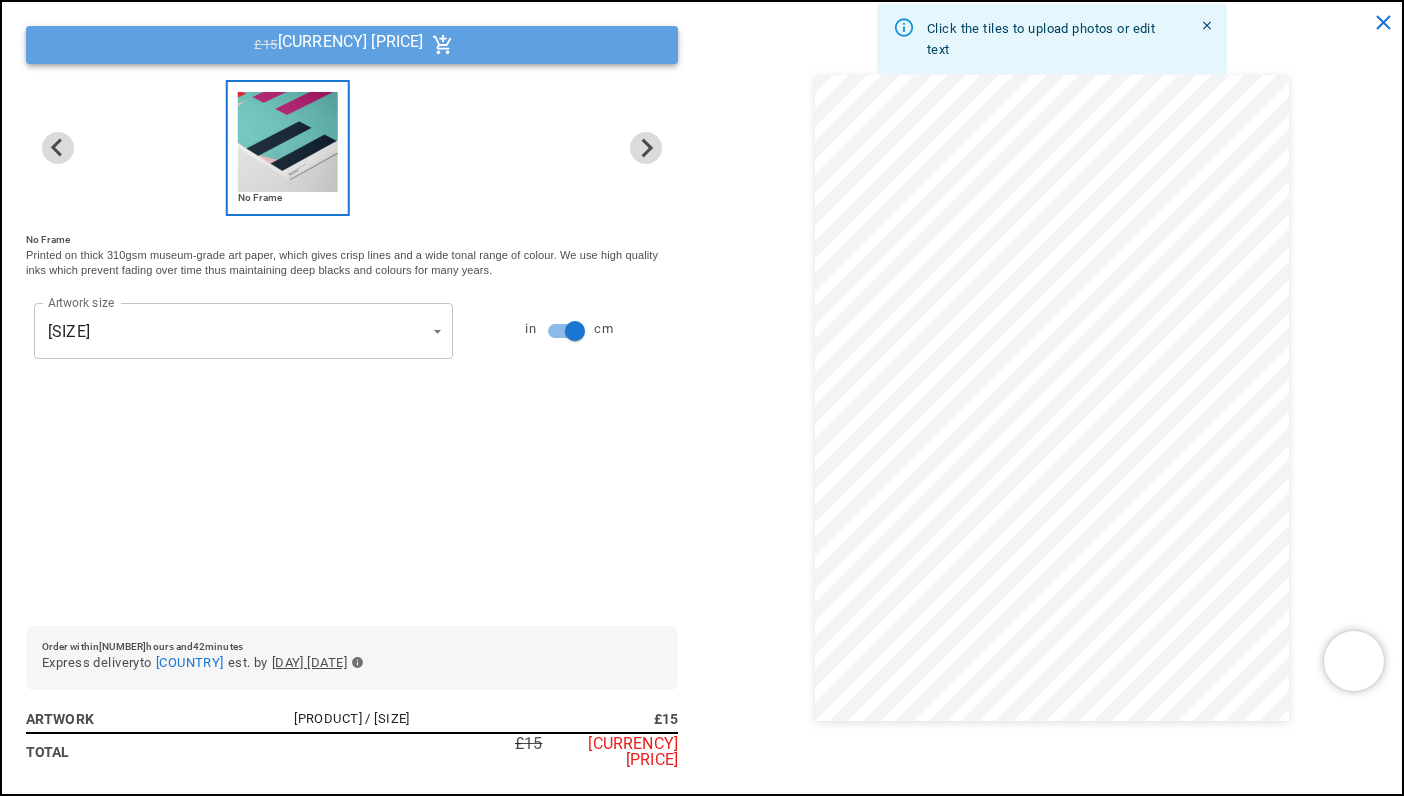 click on "£15 £10.50" at bounding box center (352, 45) 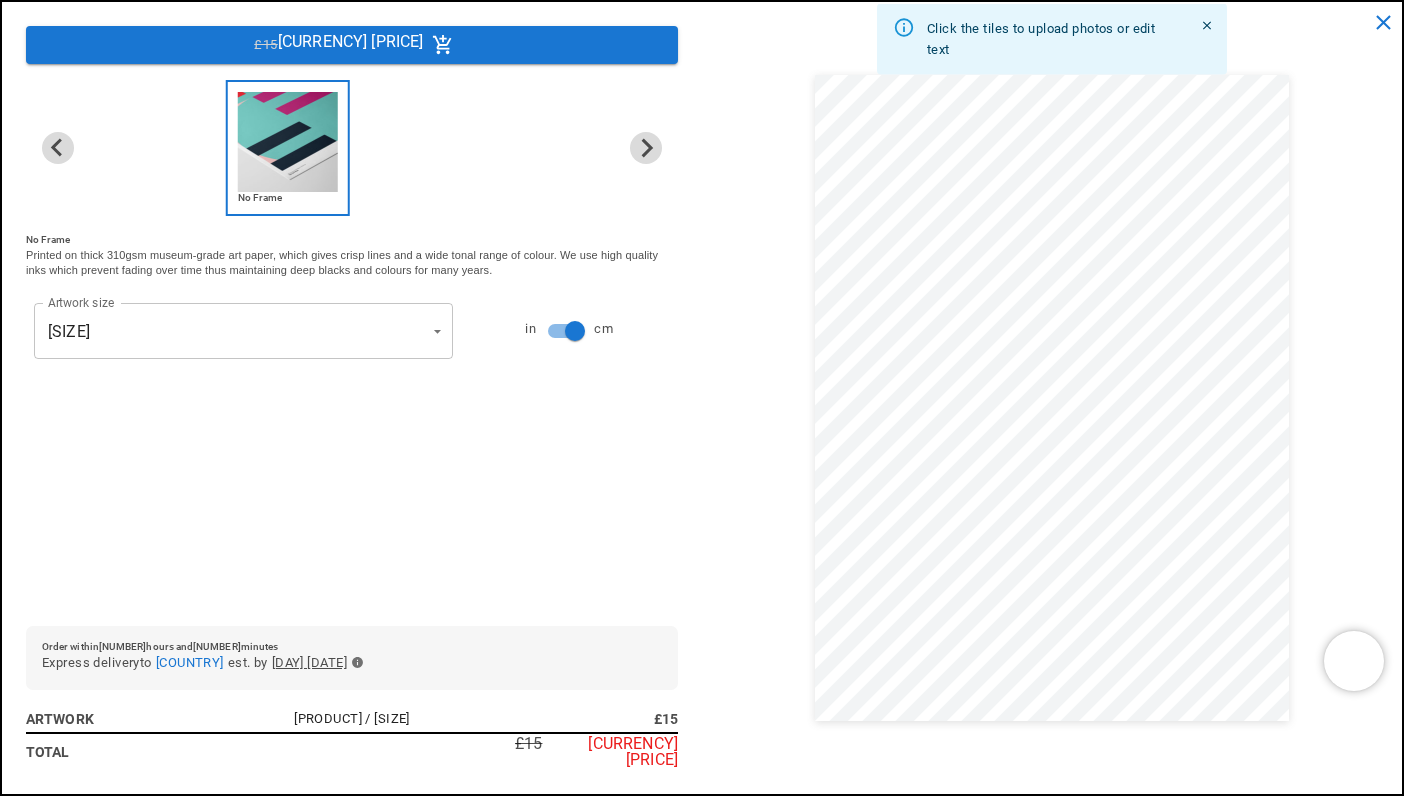 scroll, scrollTop: 0, scrollLeft: 0, axis: both 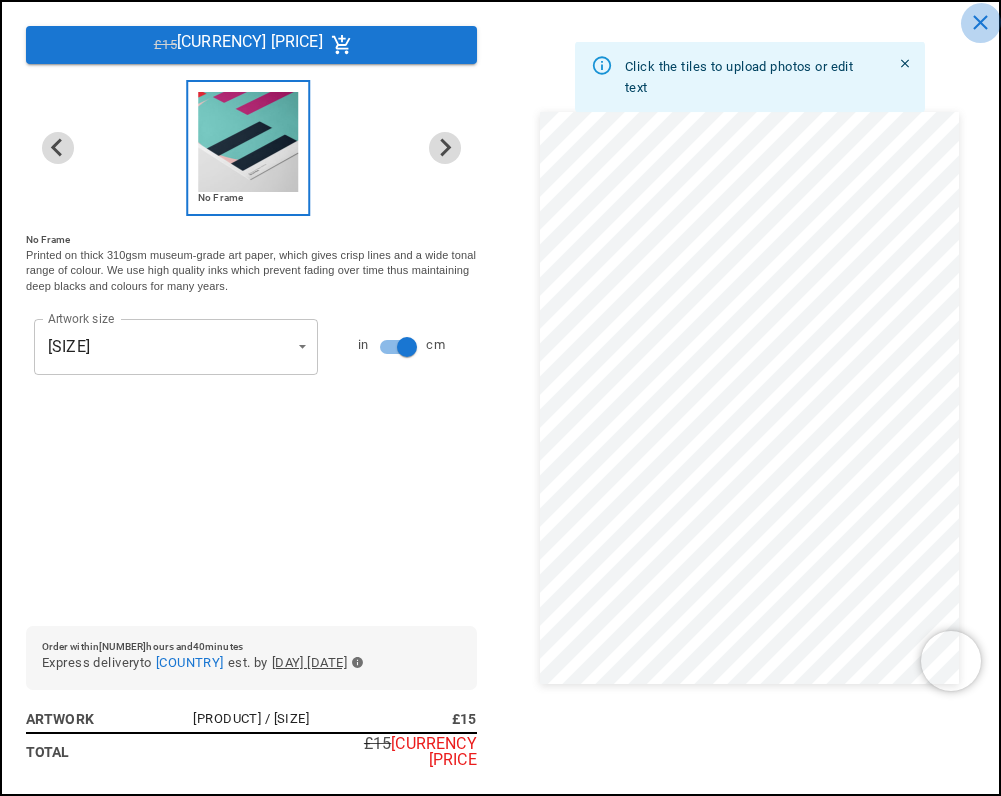 click 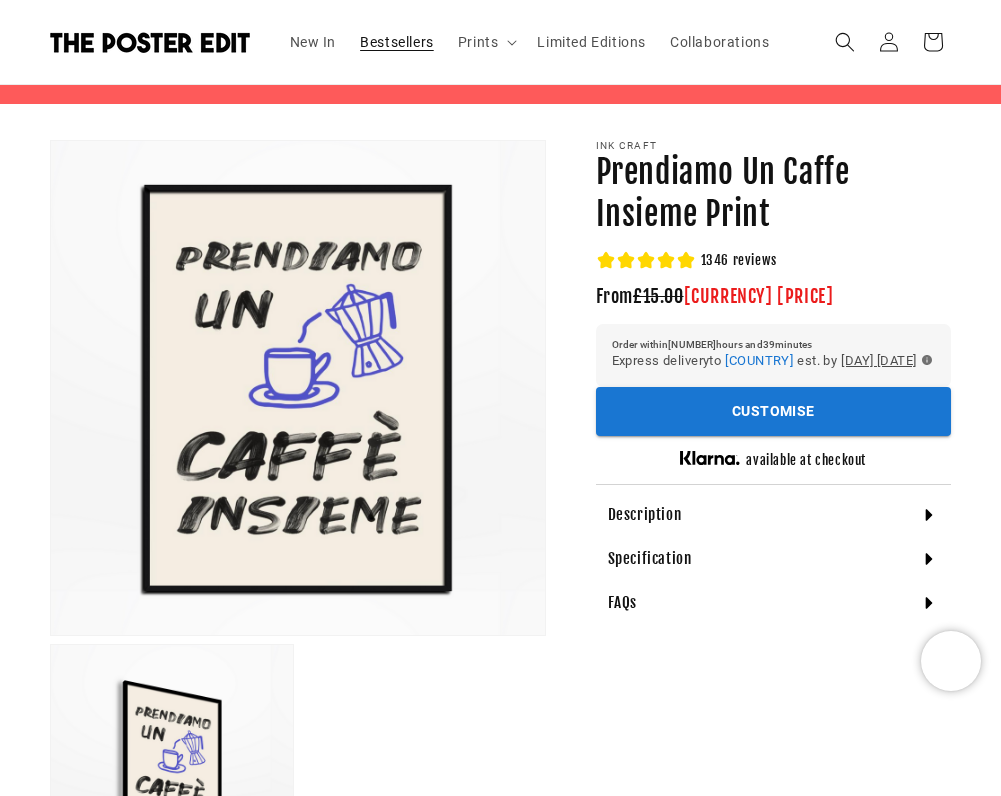 click on "Bestsellers" at bounding box center (397, 42) 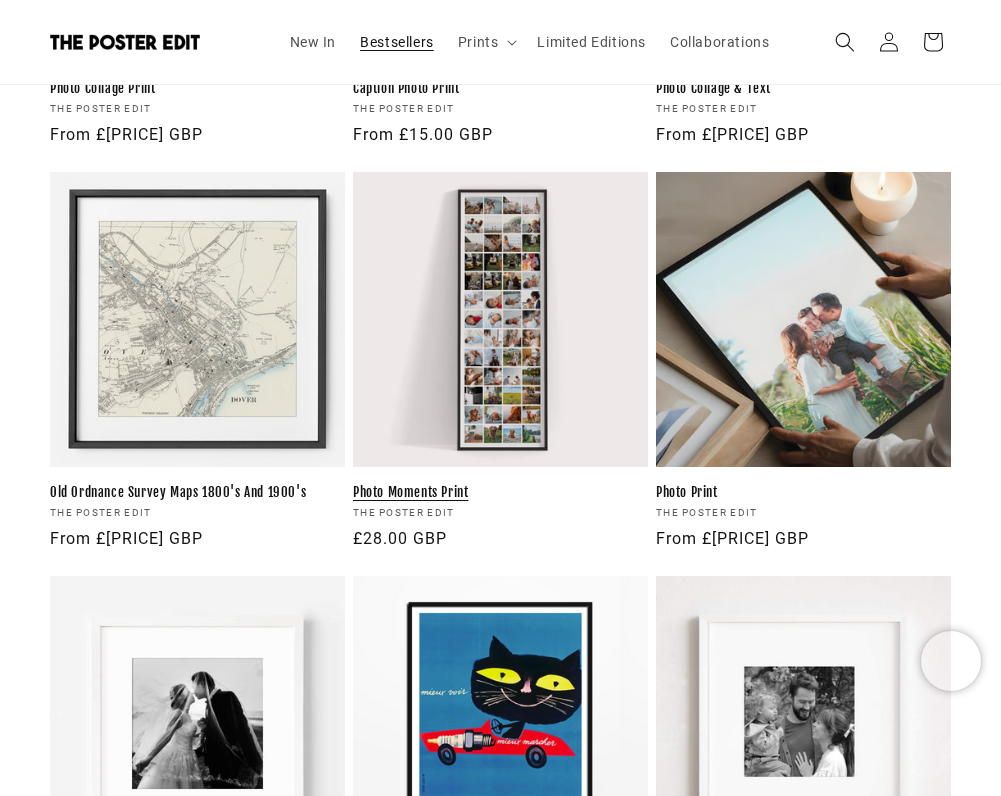 scroll, scrollTop: 1067, scrollLeft: 0, axis: vertical 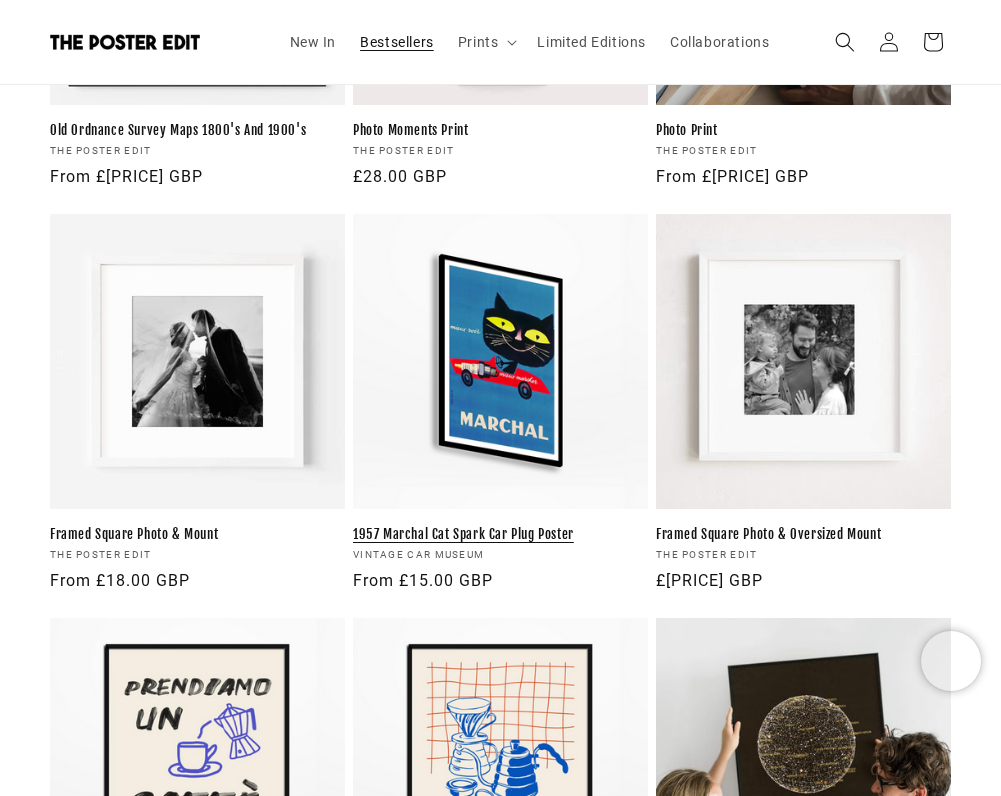 click on "1957 Marchal Cat Spark Car Plug Poster" at bounding box center (500, 534) 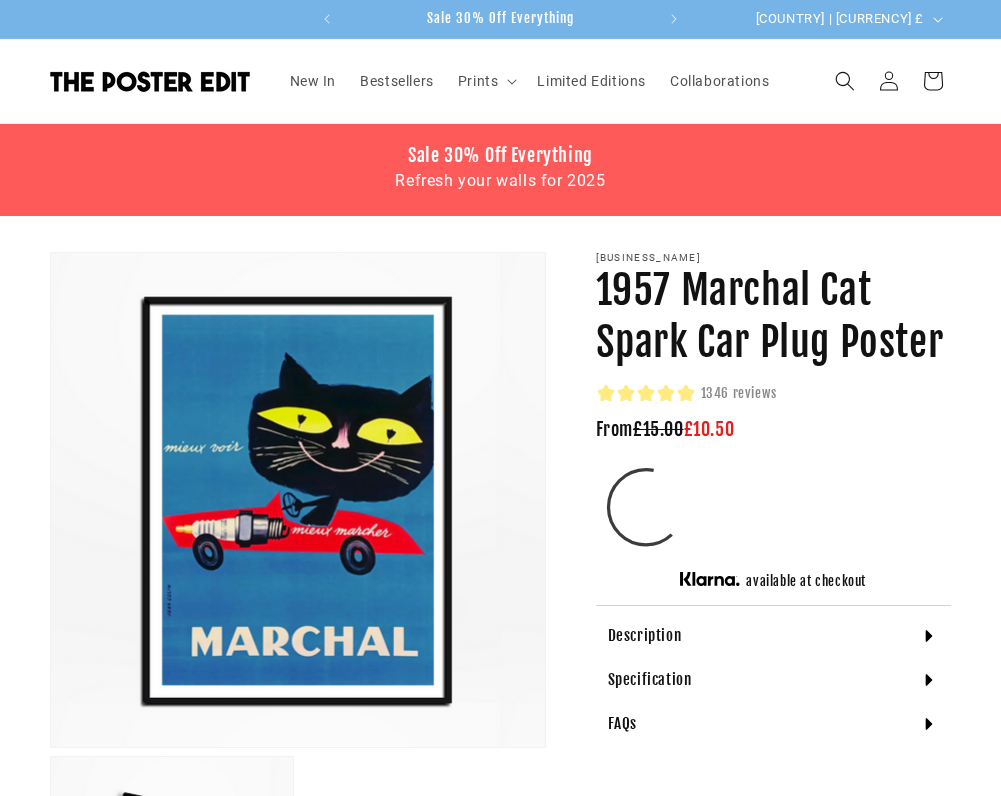 scroll, scrollTop: 212, scrollLeft: 0, axis: vertical 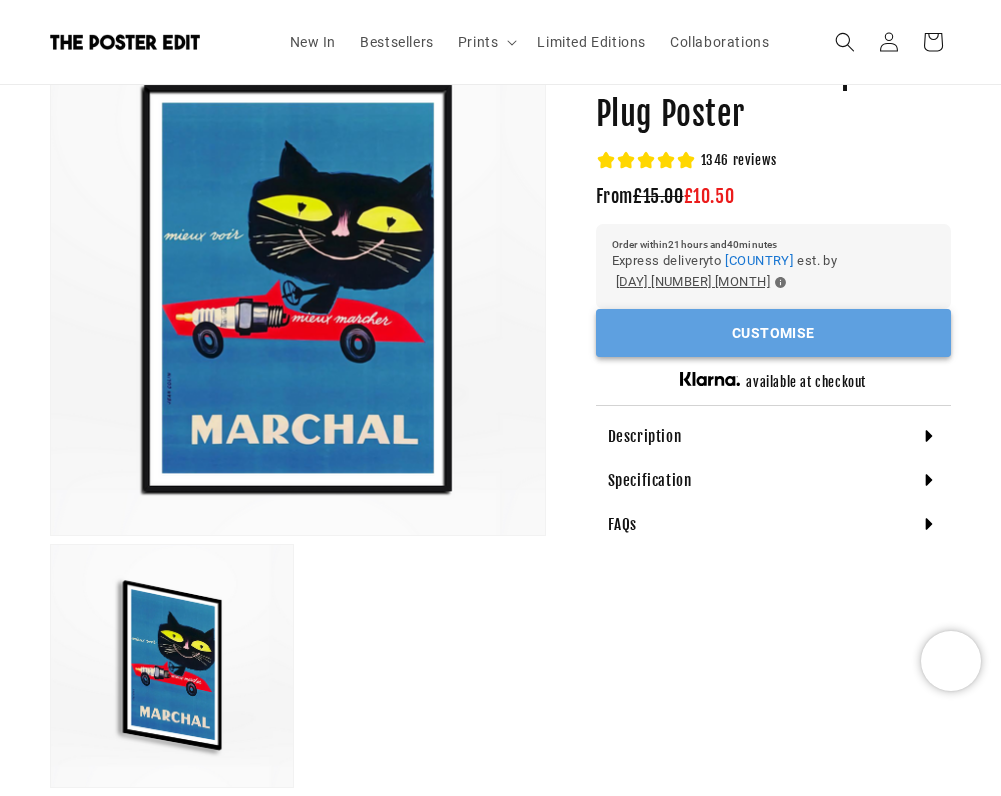 click on "Customise" at bounding box center (773, 333) 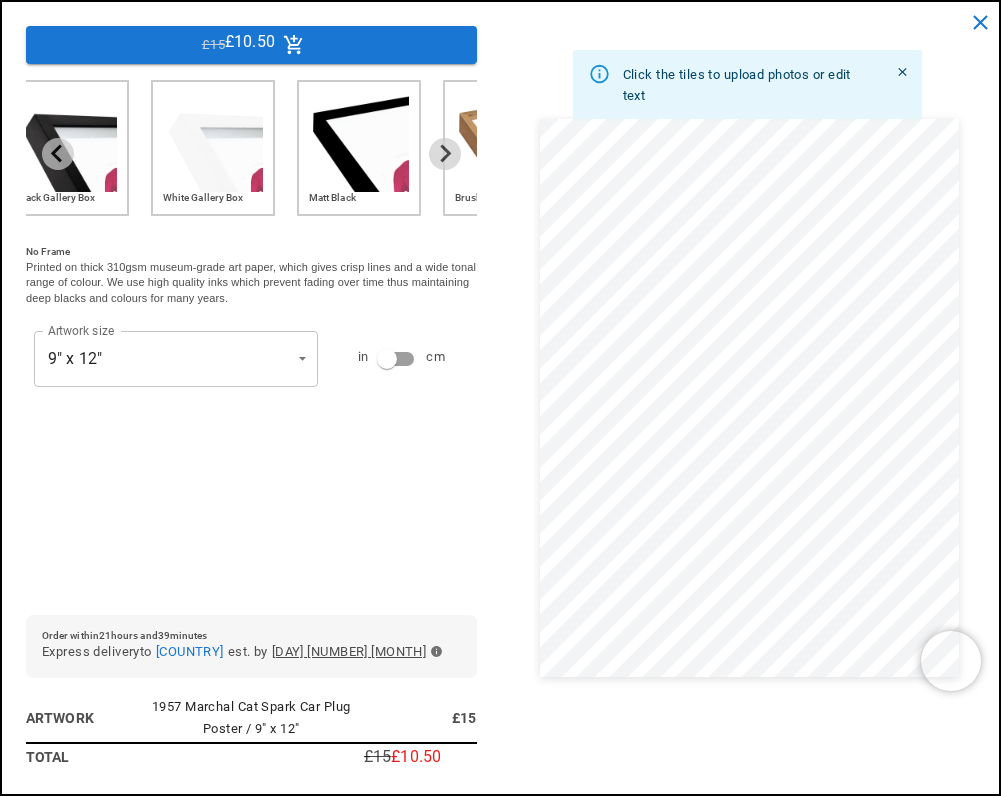 drag, startPoint x: 360, startPoint y: 163, endPoint x: -9, endPoint y: 160, distance: 369.0122 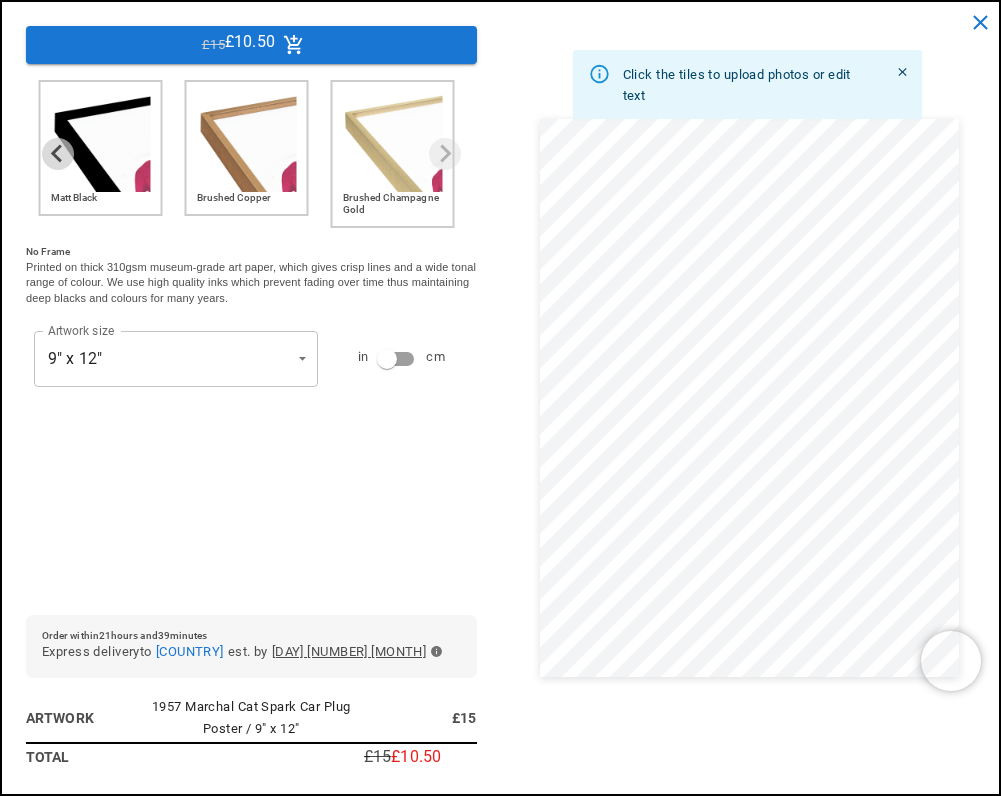 scroll, scrollTop: 0, scrollLeft: 310, axis: horizontal 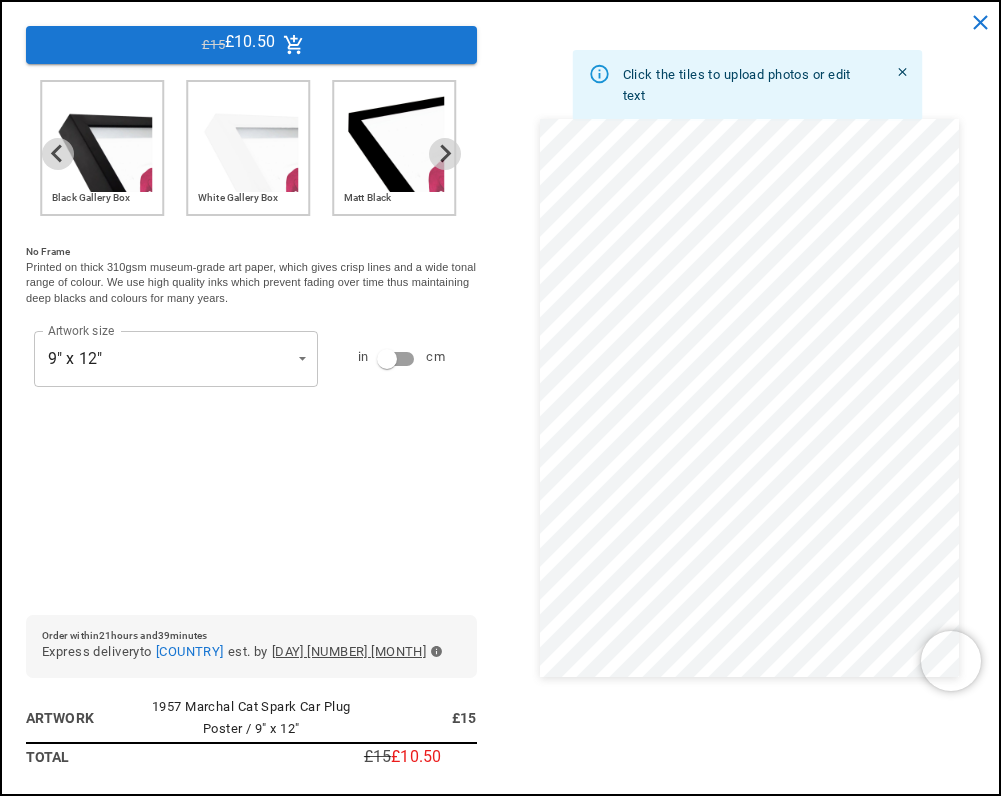 click at bounding box center (394, 142) 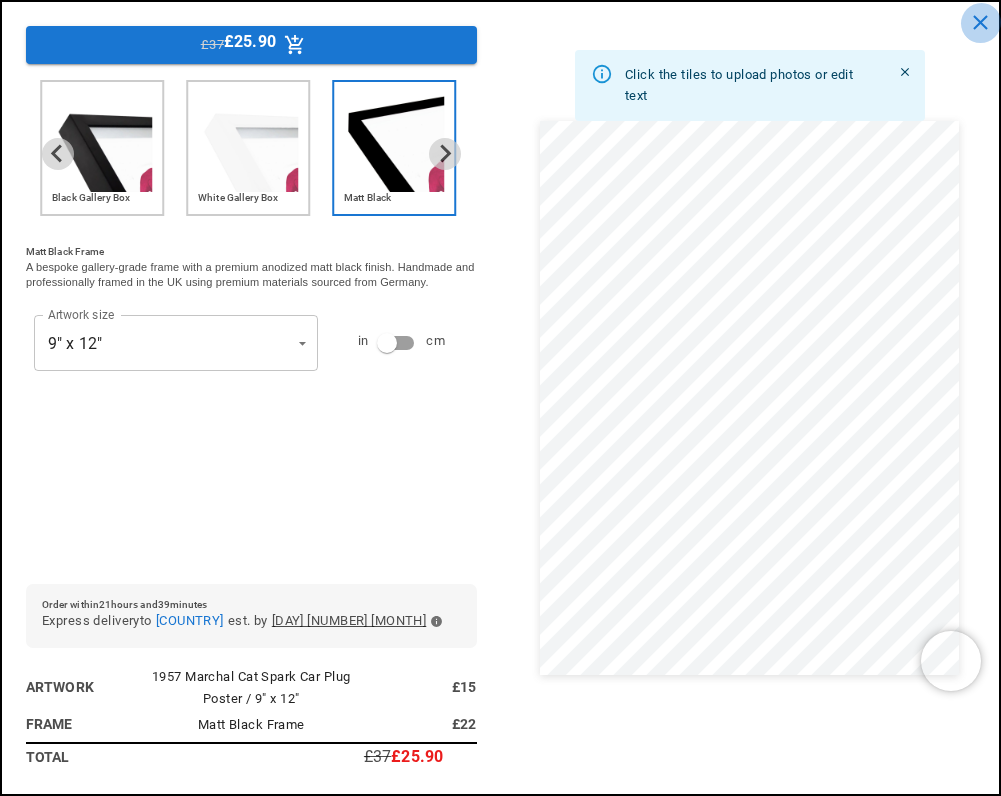 click 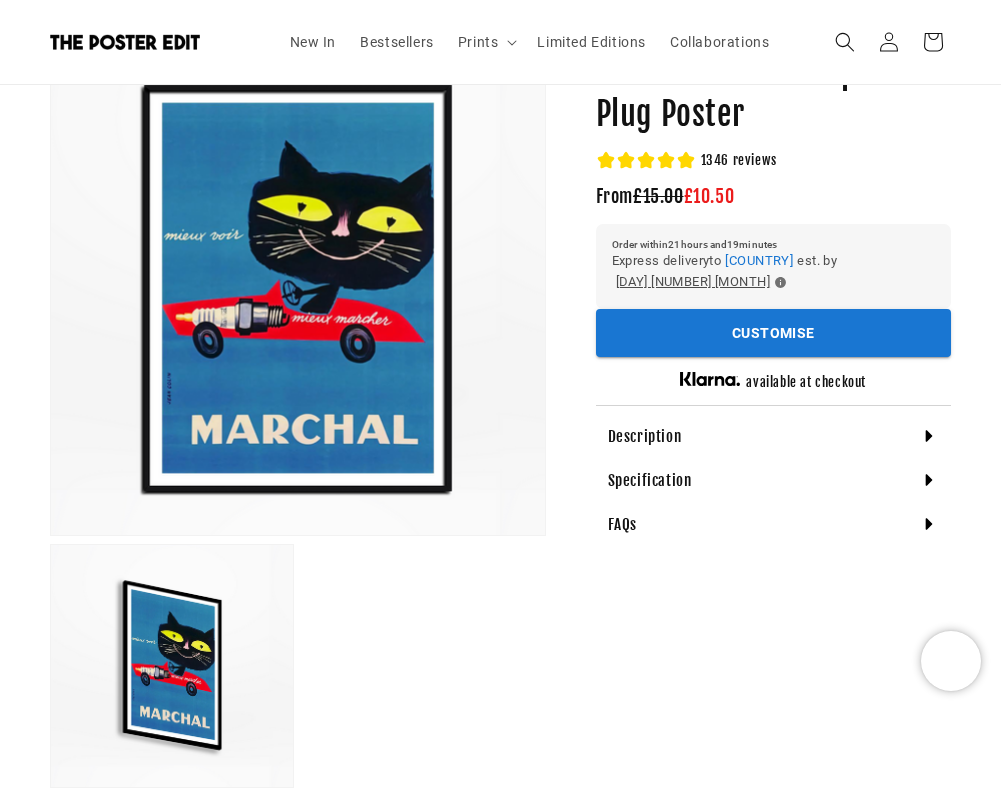 scroll, scrollTop: 0, scrollLeft: 310, axis: horizontal 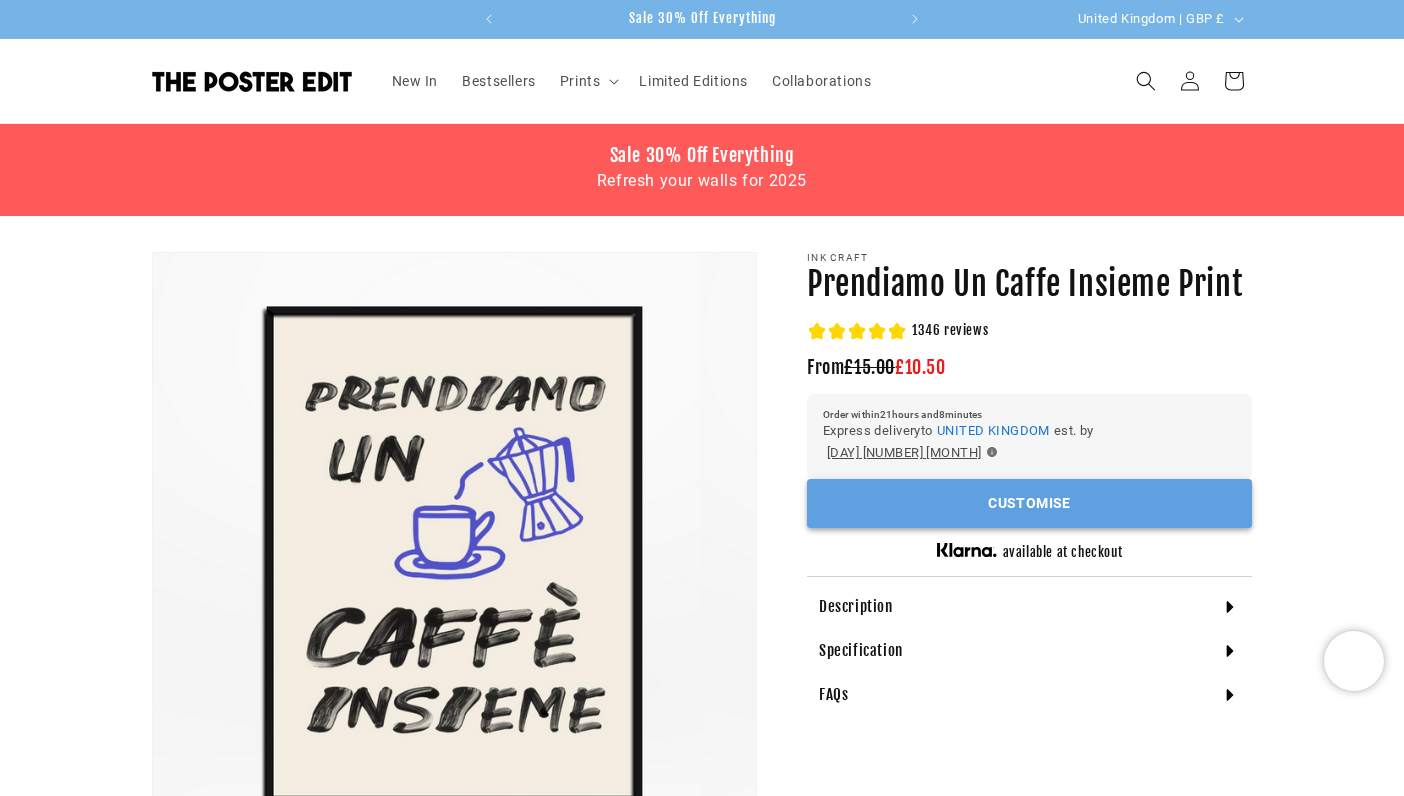 click on "Customise" at bounding box center (1029, 503) 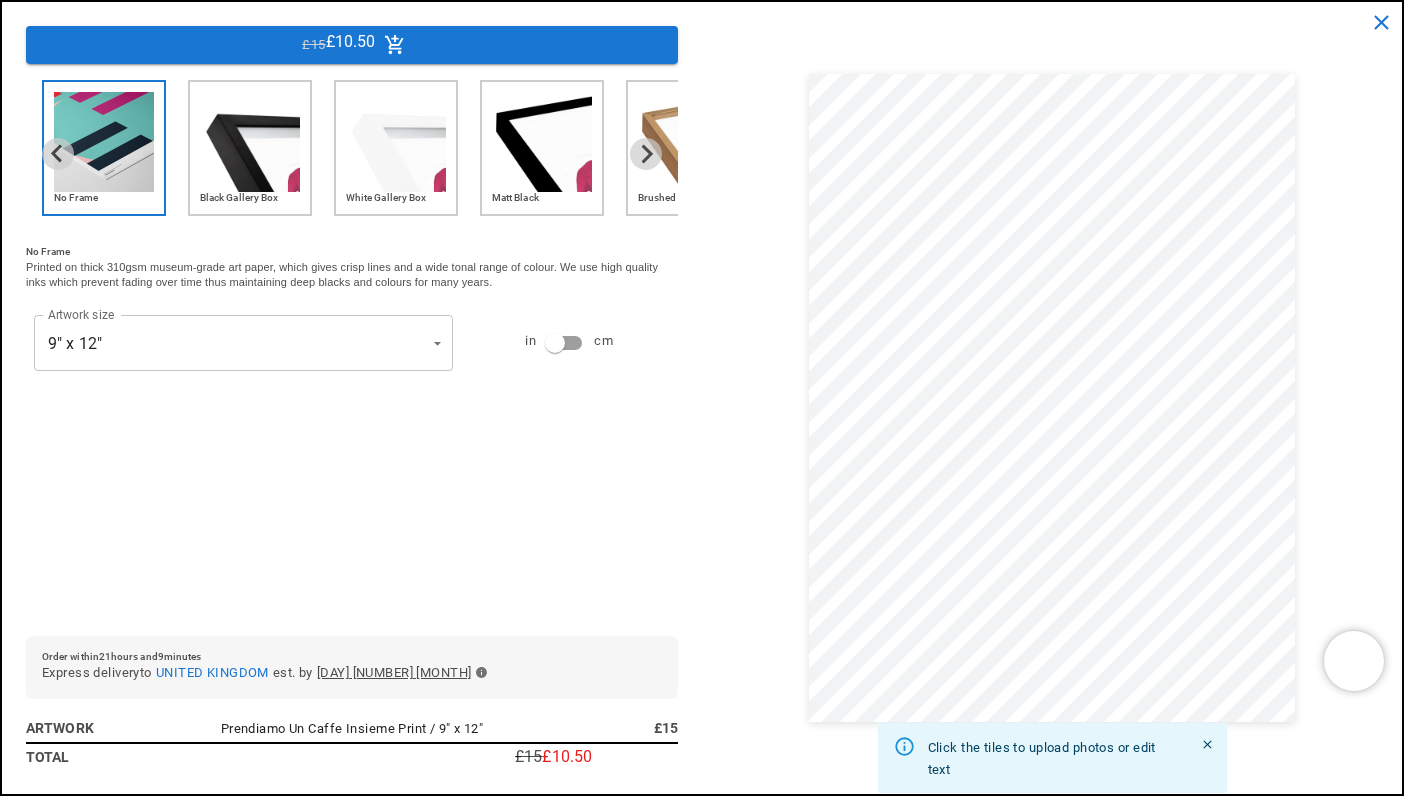 scroll, scrollTop: 0, scrollLeft: 390, axis: horizontal 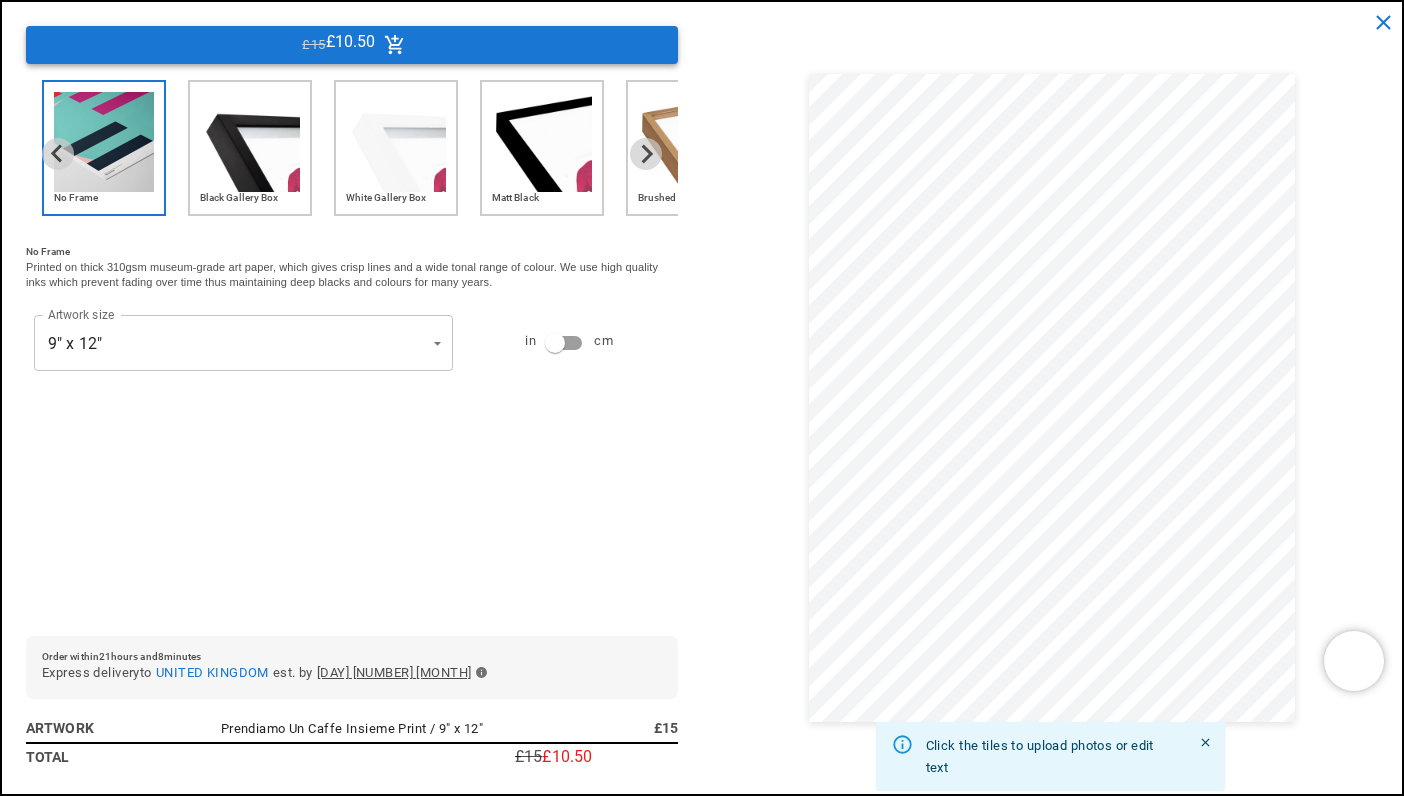 click on "£15 £10.50" at bounding box center [352, 45] 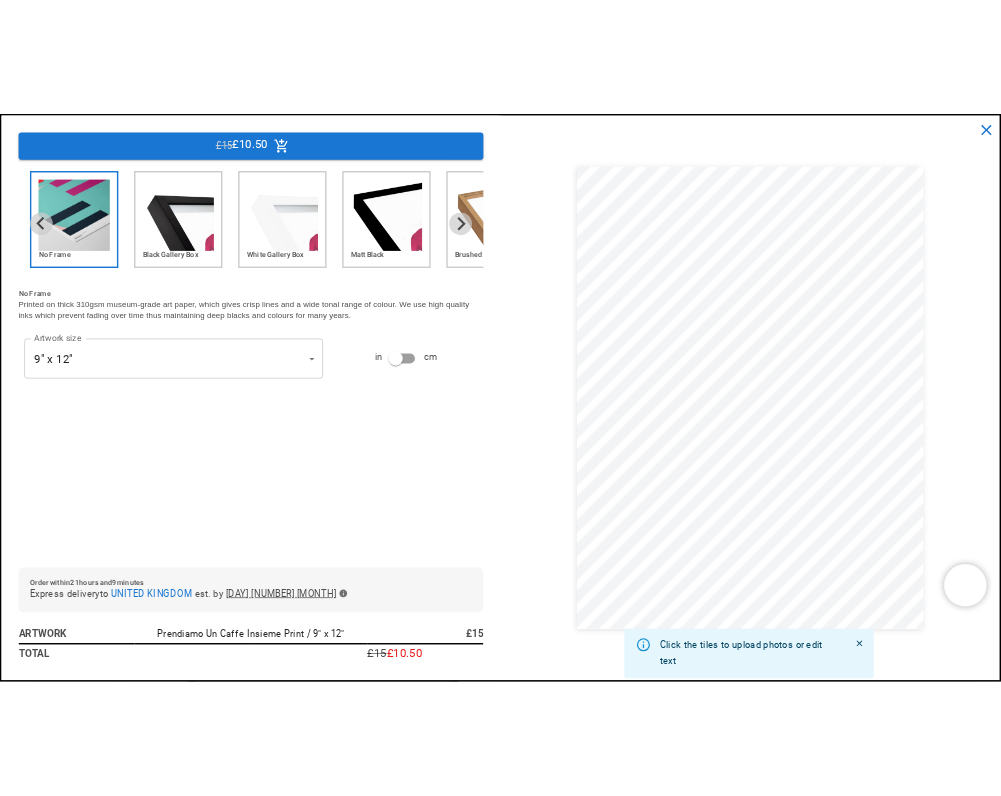 scroll, scrollTop: 0, scrollLeft: 780, axis: horizontal 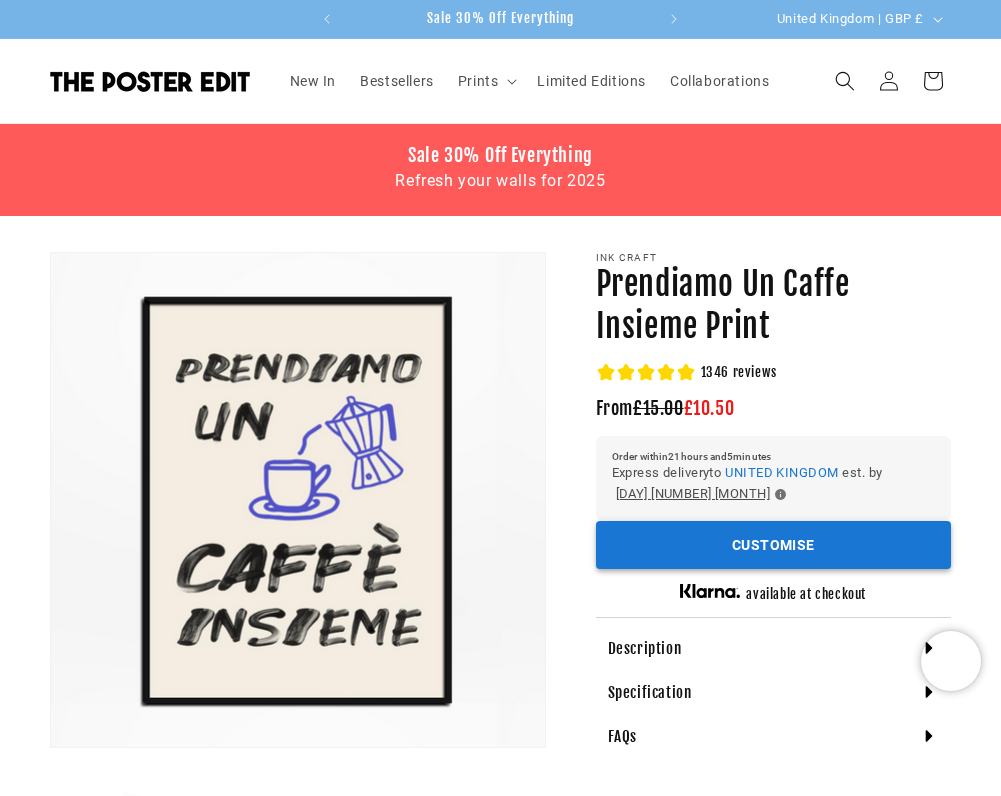 click on "Customise" at bounding box center (773, 545) 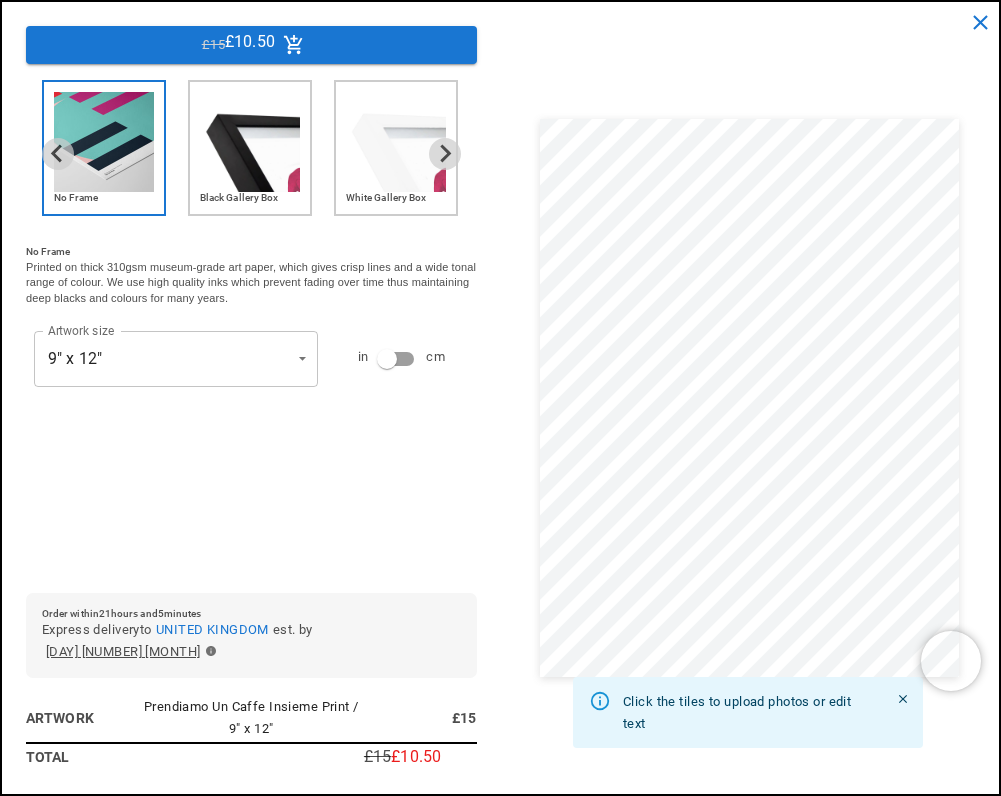 scroll, scrollTop: 0, scrollLeft: 620, axis: horizontal 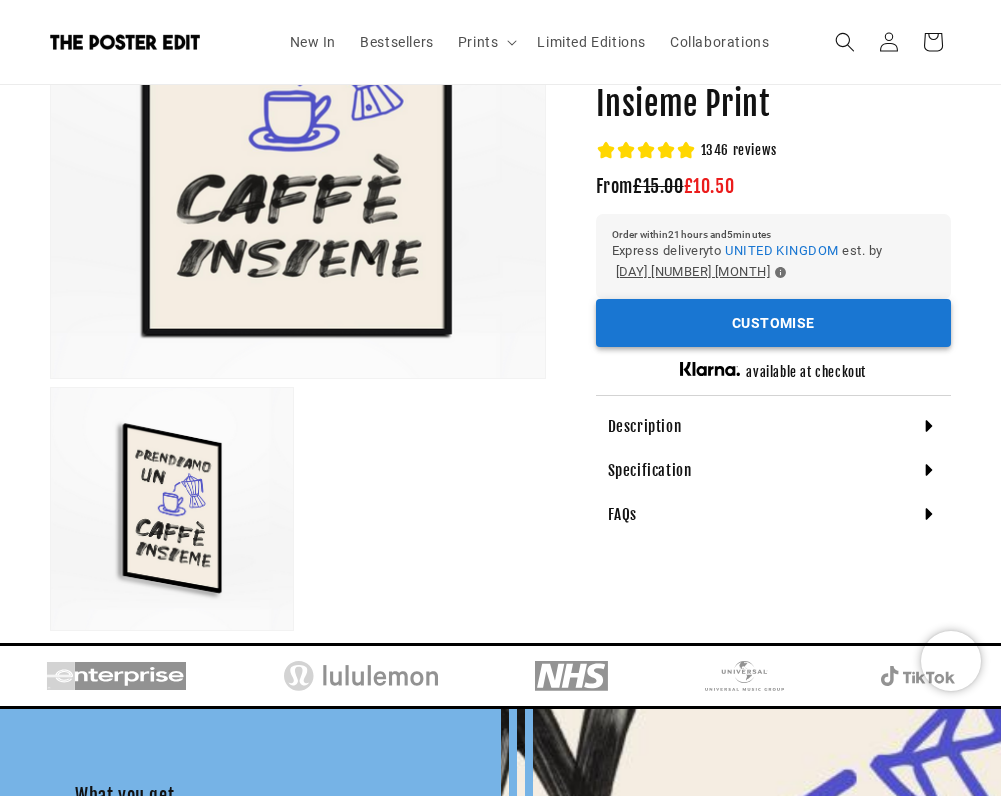 click on "Customise" at bounding box center (773, 323) 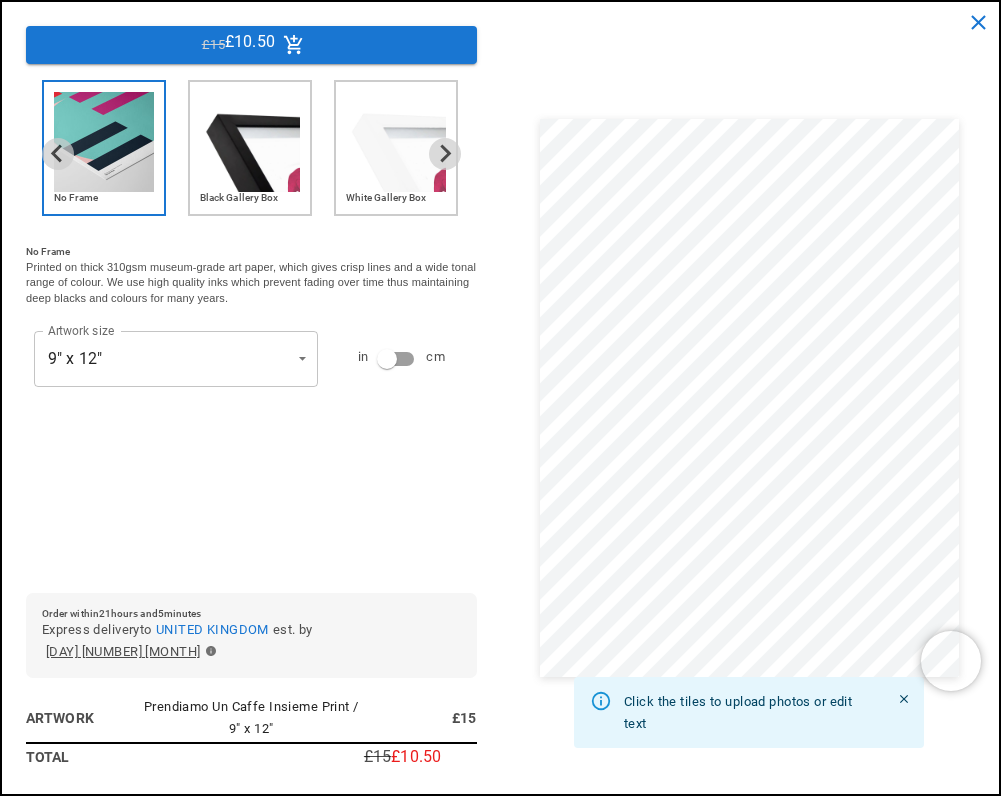 click 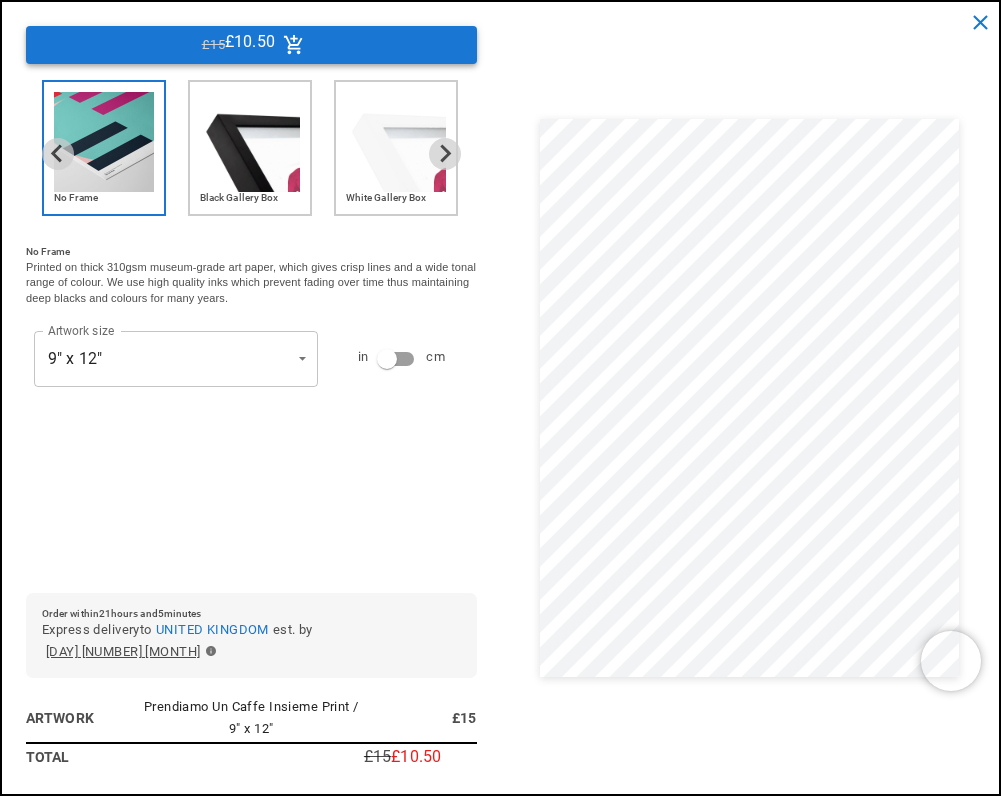 scroll, scrollTop: 0, scrollLeft: 310, axis: horizontal 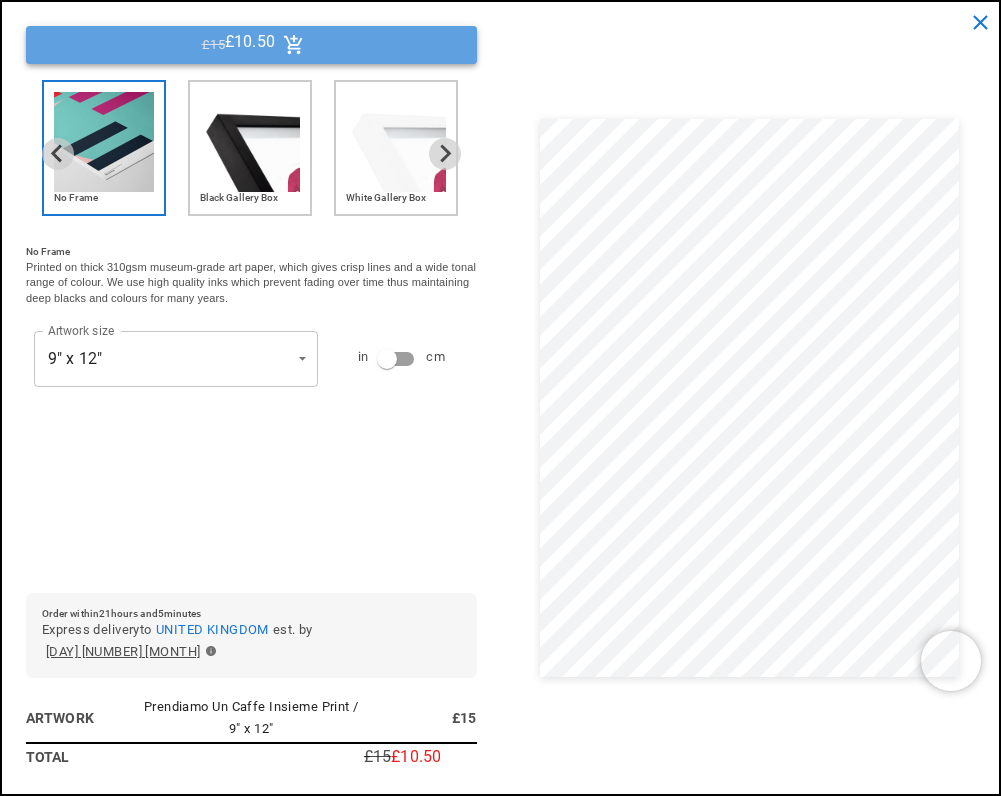 click on "£15 £10.50" at bounding box center [251, 45] 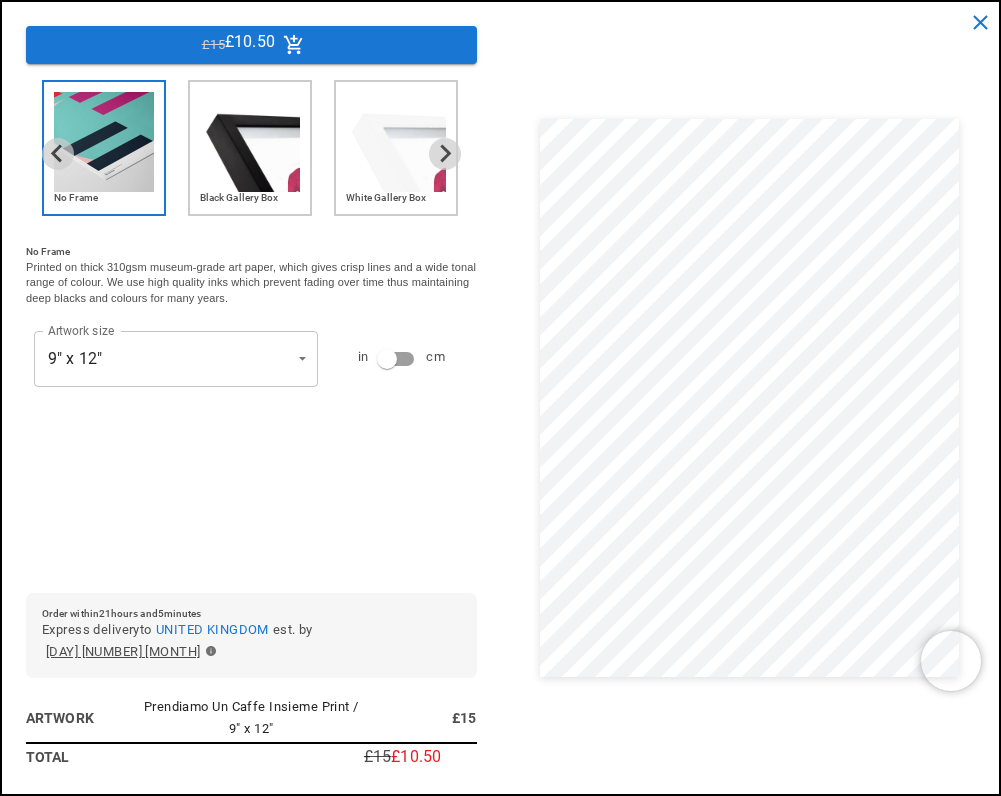 scroll, scrollTop: 0, scrollLeft: 620, axis: horizontal 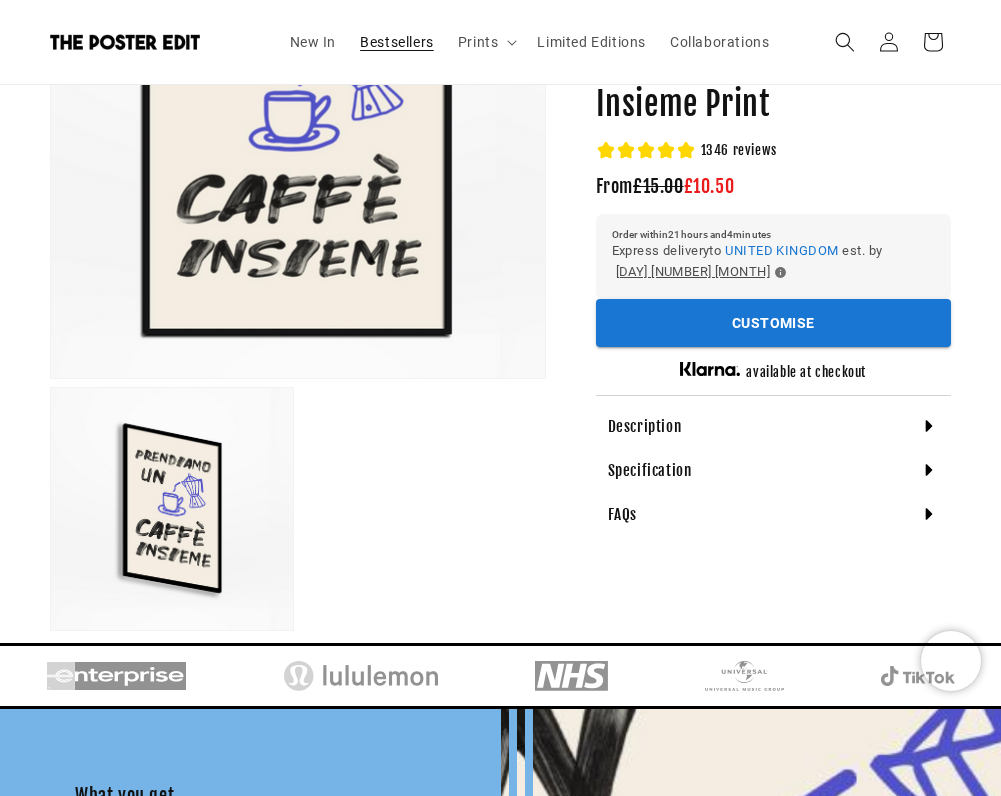 click on "Bestsellers" at bounding box center (397, 42) 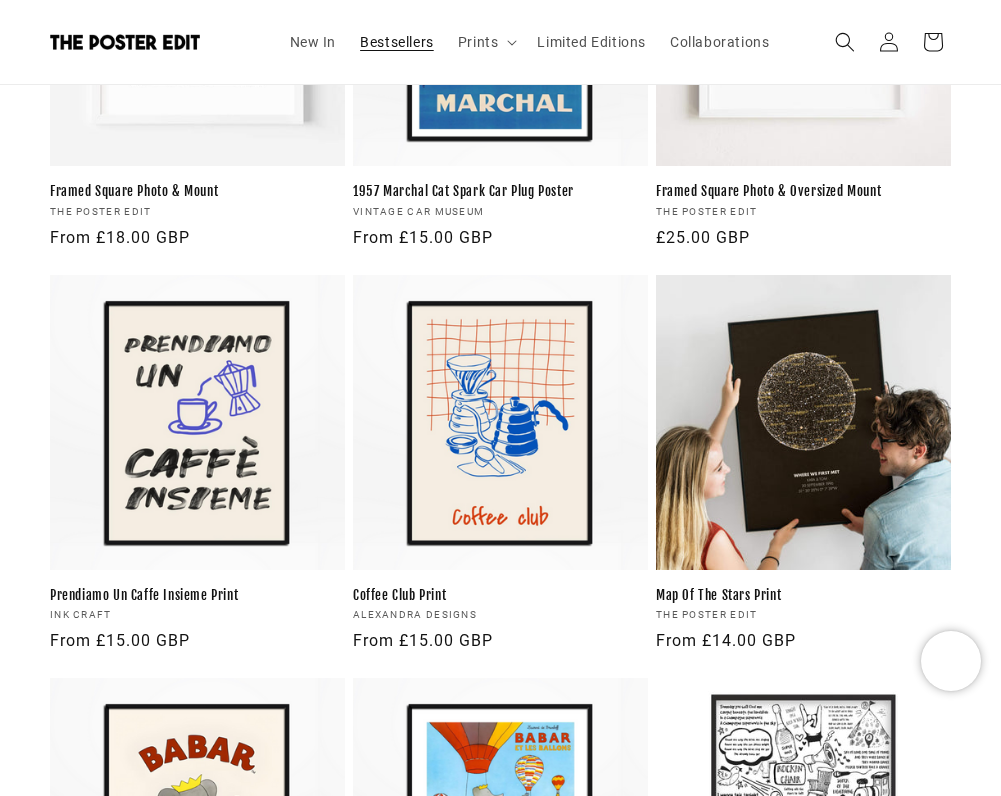scroll, scrollTop: 1606, scrollLeft: 0, axis: vertical 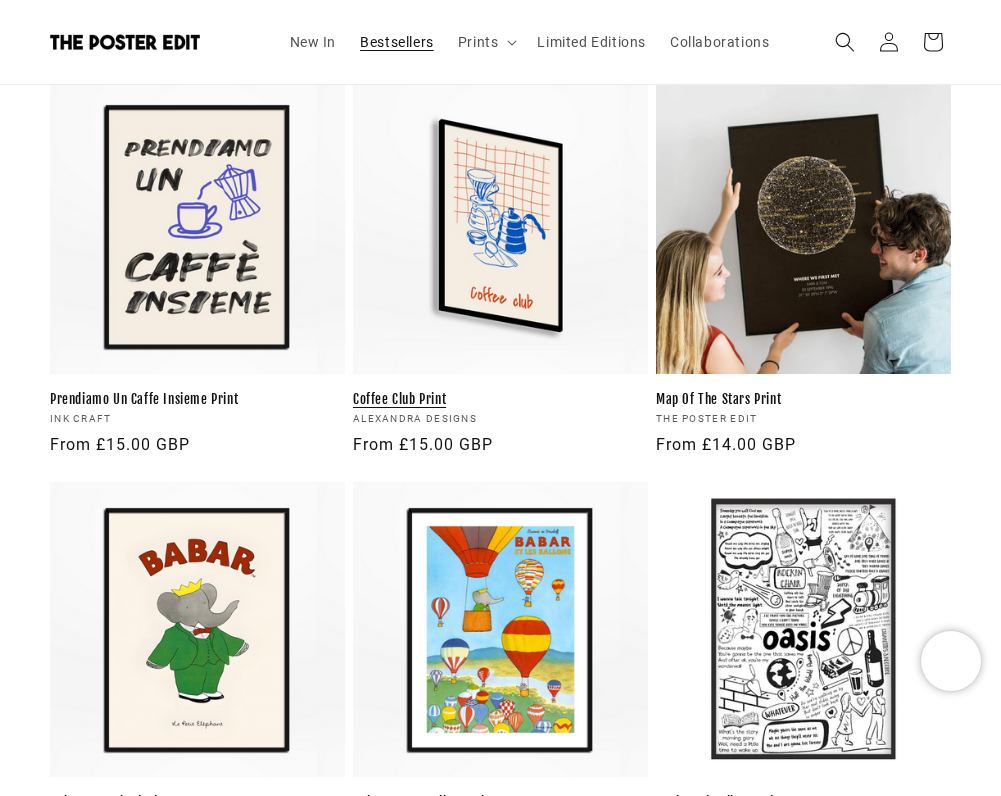 click on "Coffee Club Print" at bounding box center (500, 399) 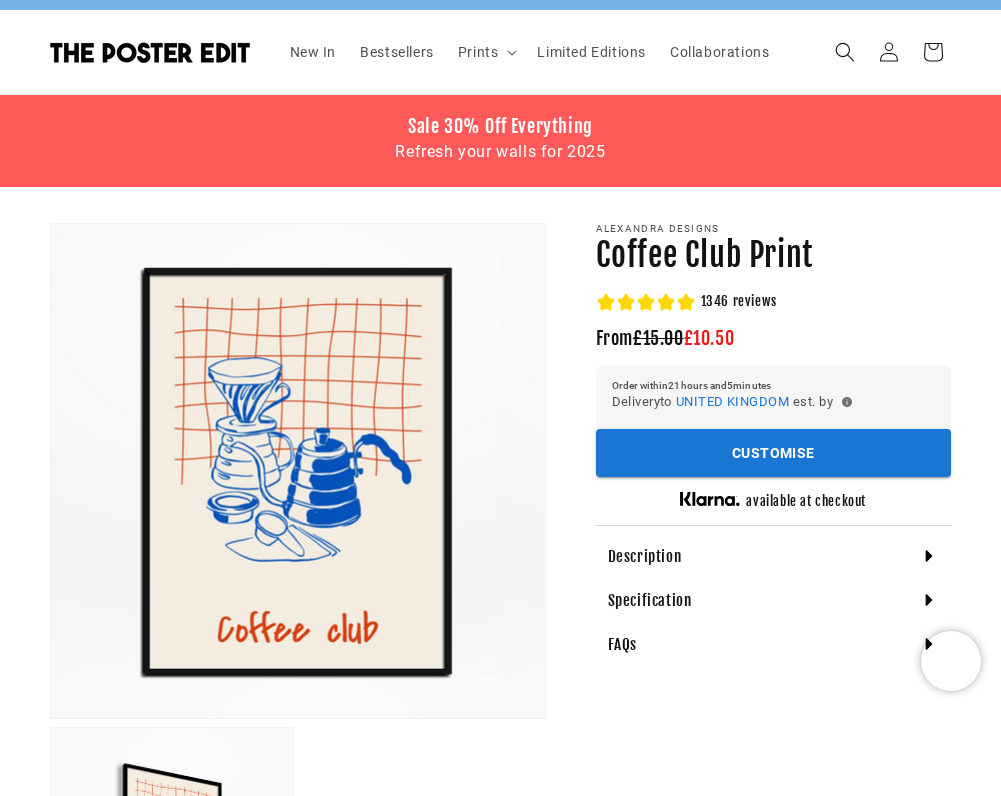 scroll, scrollTop: 40, scrollLeft: 0, axis: vertical 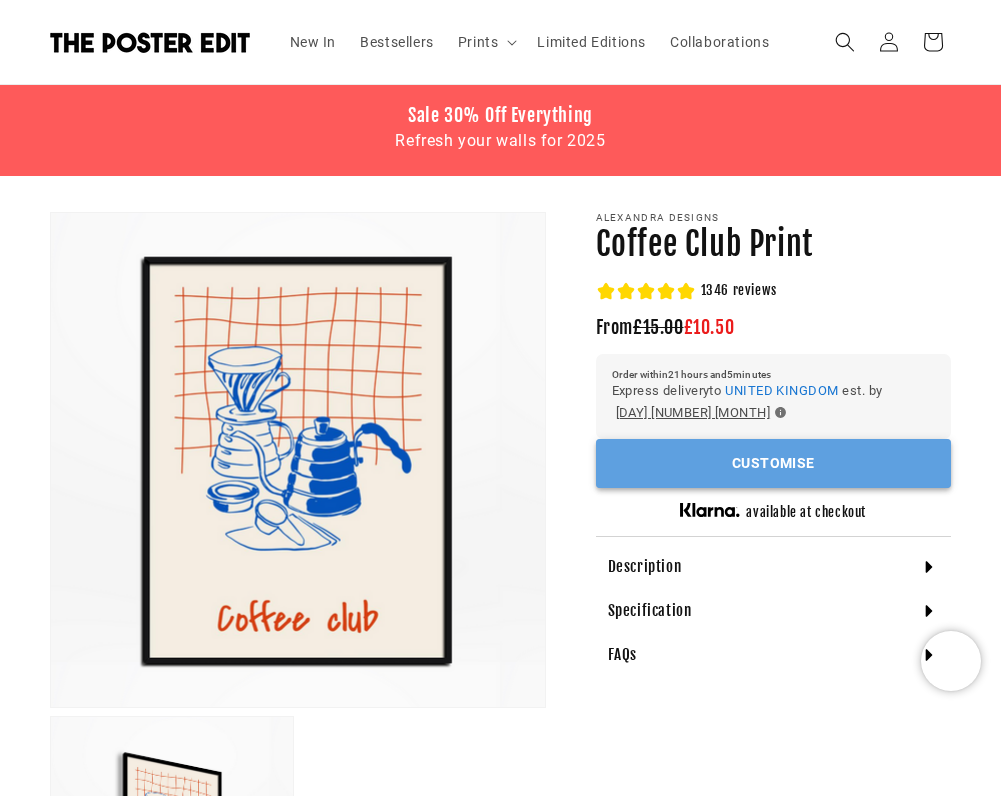 click on "Customise" at bounding box center [773, 463] 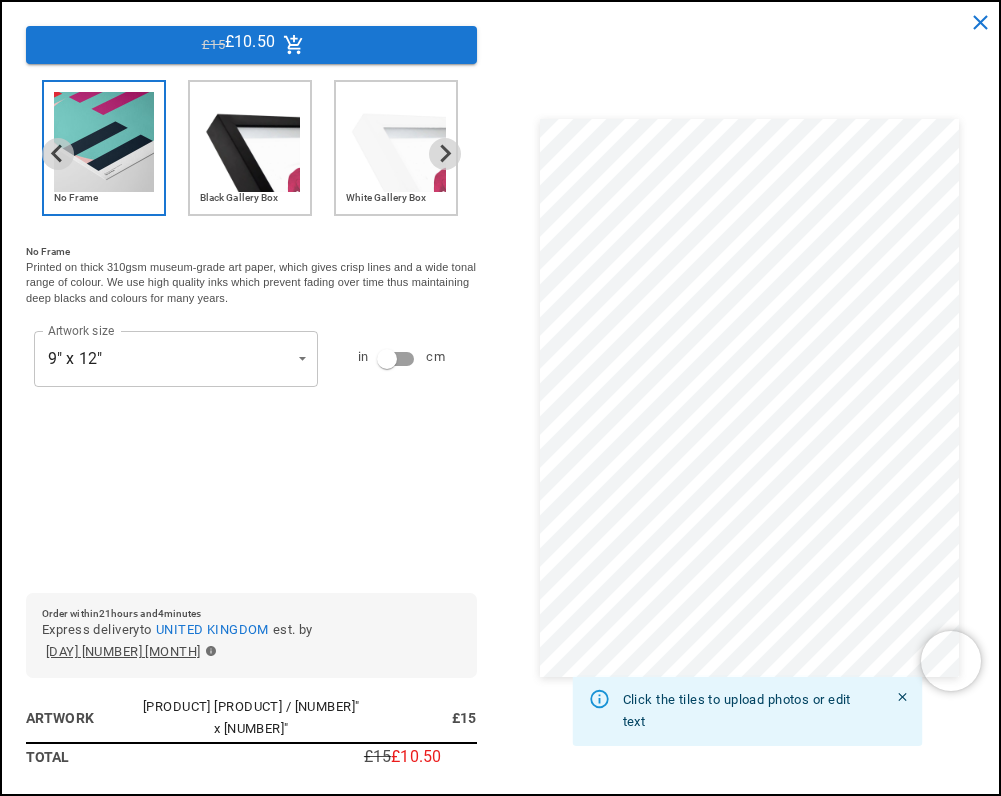scroll, scrollTop: 0, scrollLeft: 310, axis: horizontal 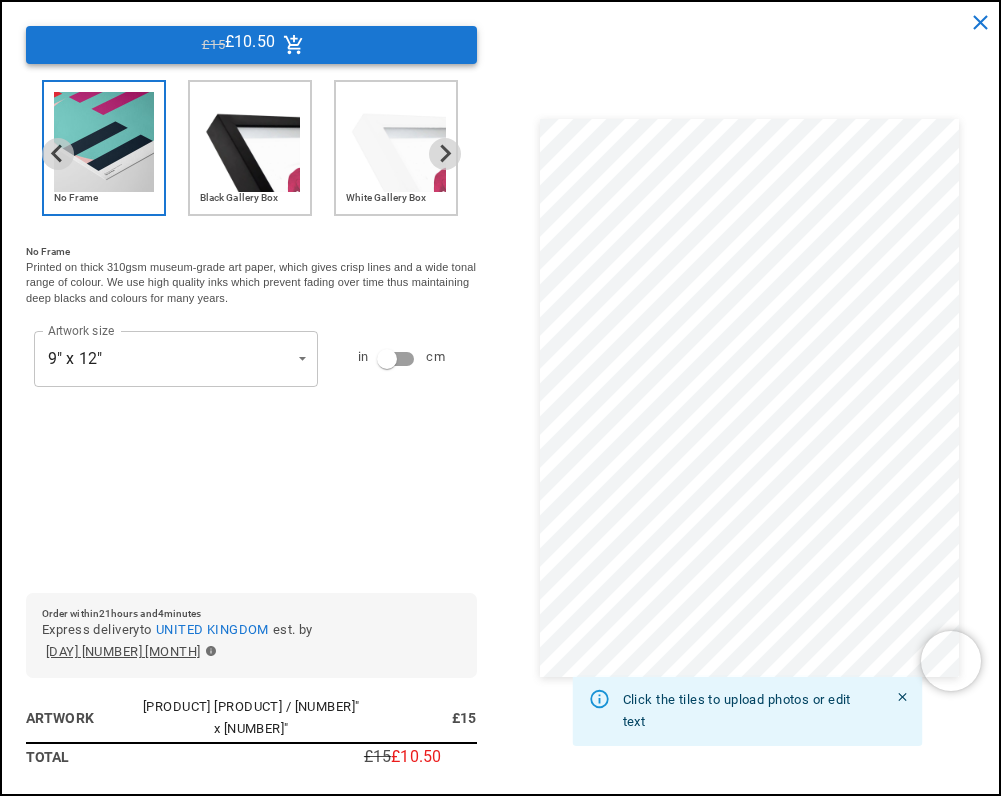 click on "£15 £10.50" at bounding box center [251, 45] 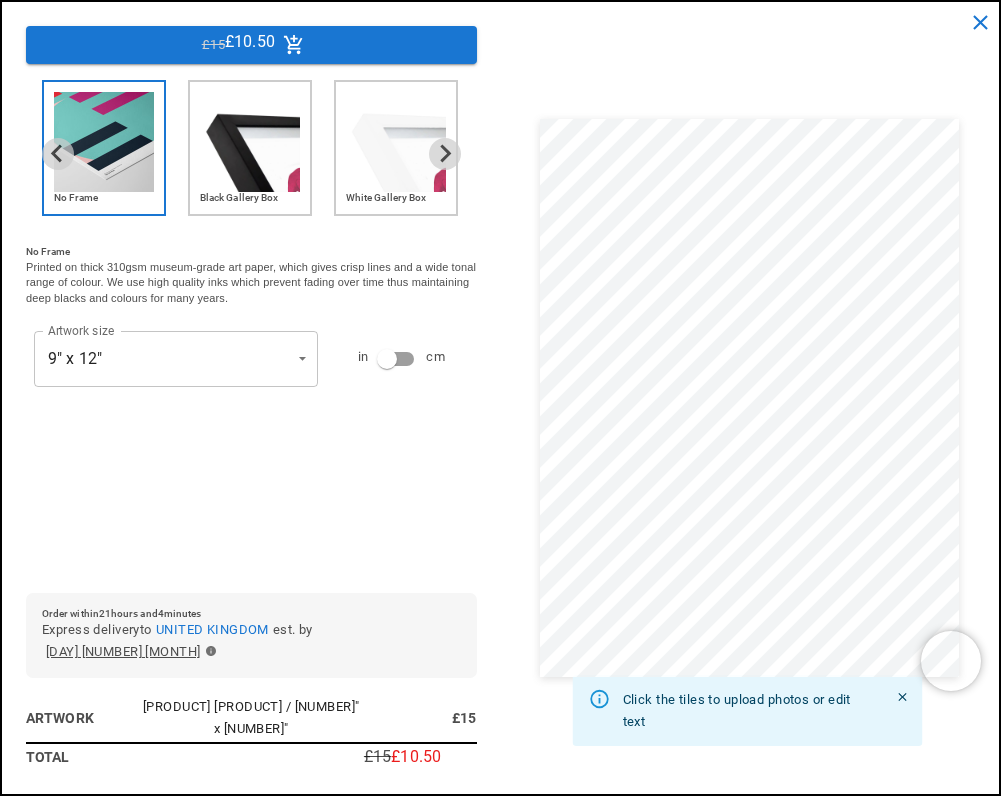 scroll, scrollTop: 0, scrollLeft: 310, axis: horizontal 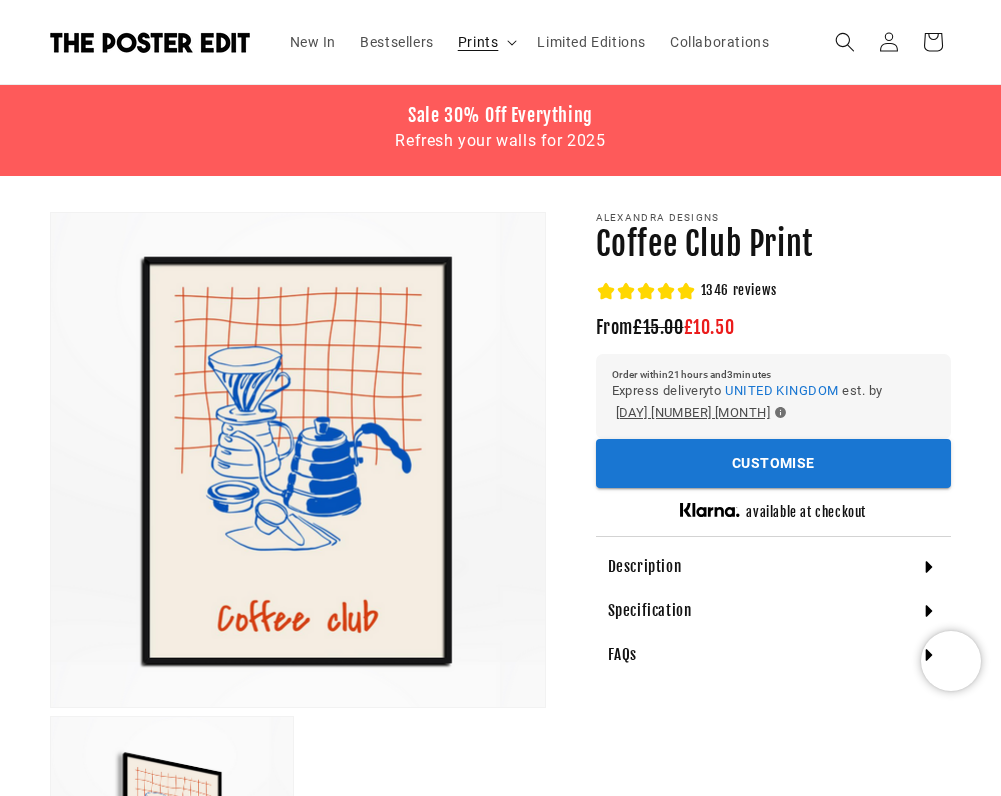 click on "Prints" at bounding box center (486, 42) 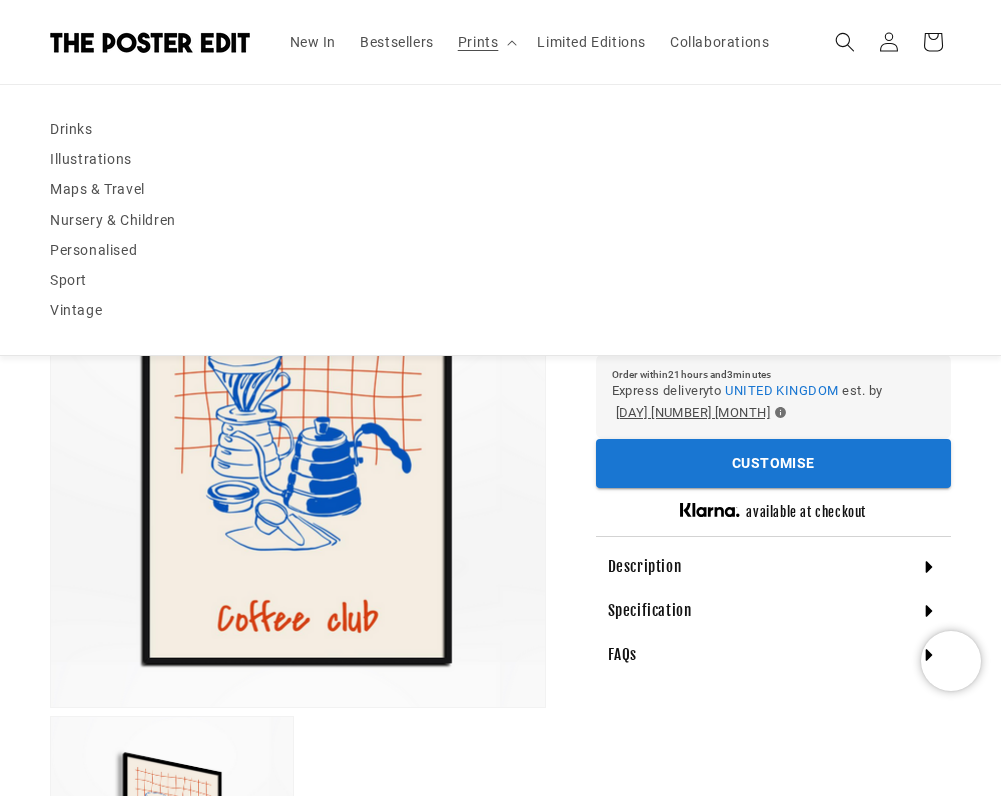 click at bounding box center [150, 42] 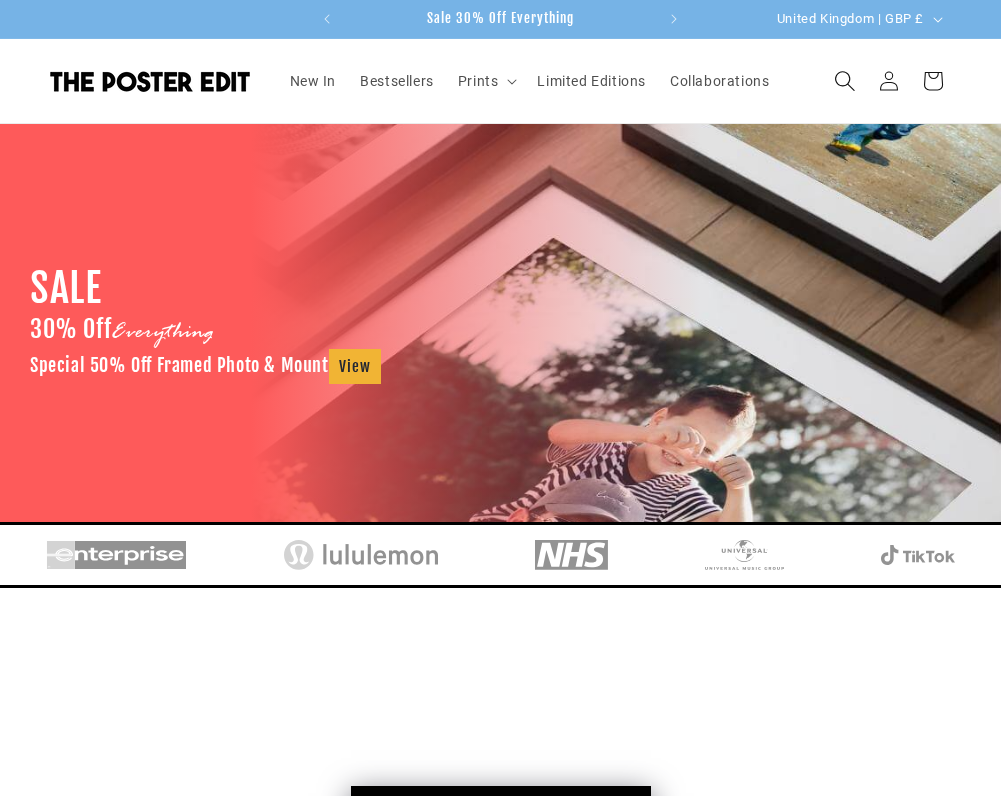 scroll, scrollTop: 0, scrollLeft: 0, axis: both 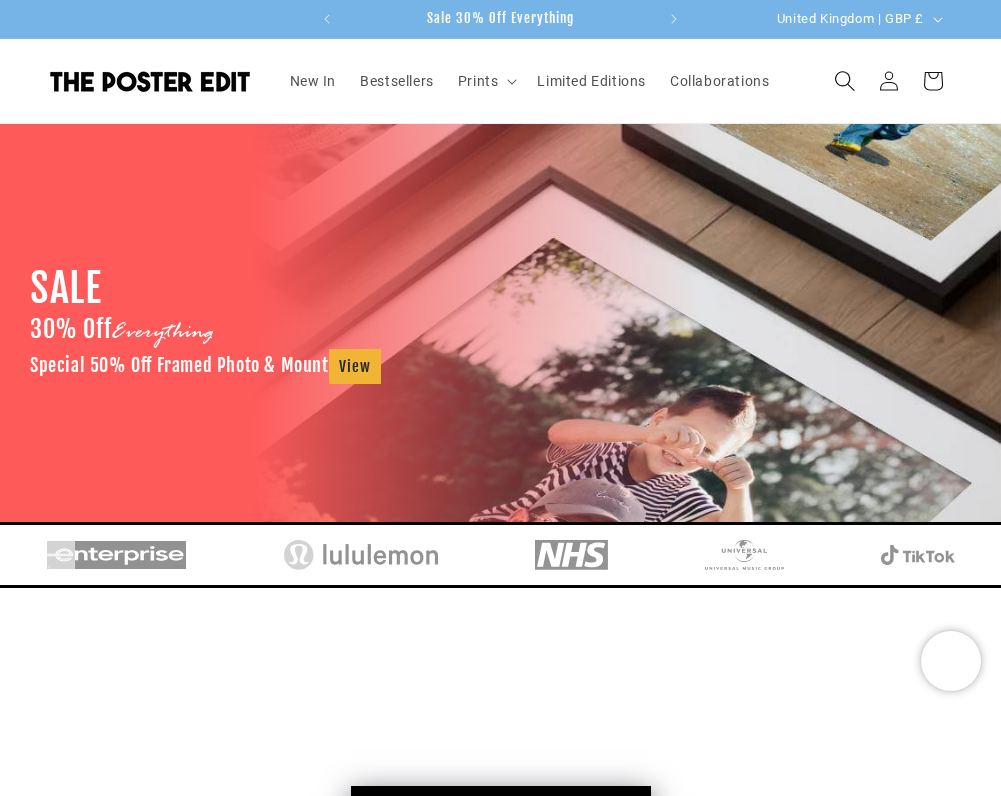 click 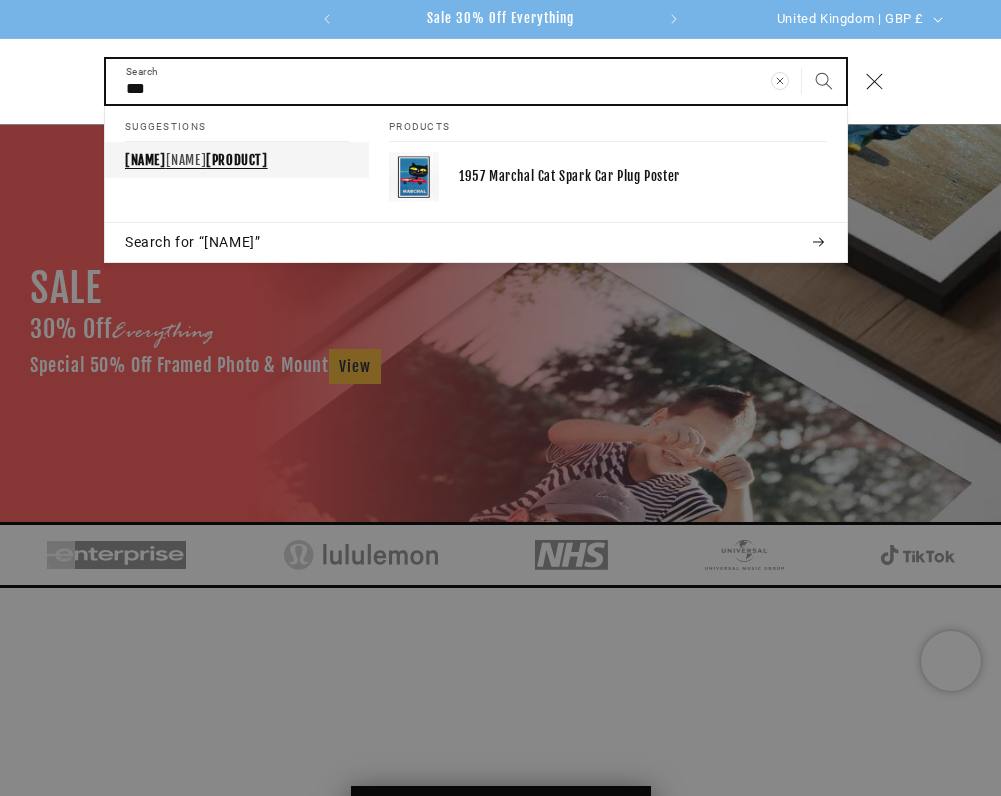 type on "***" 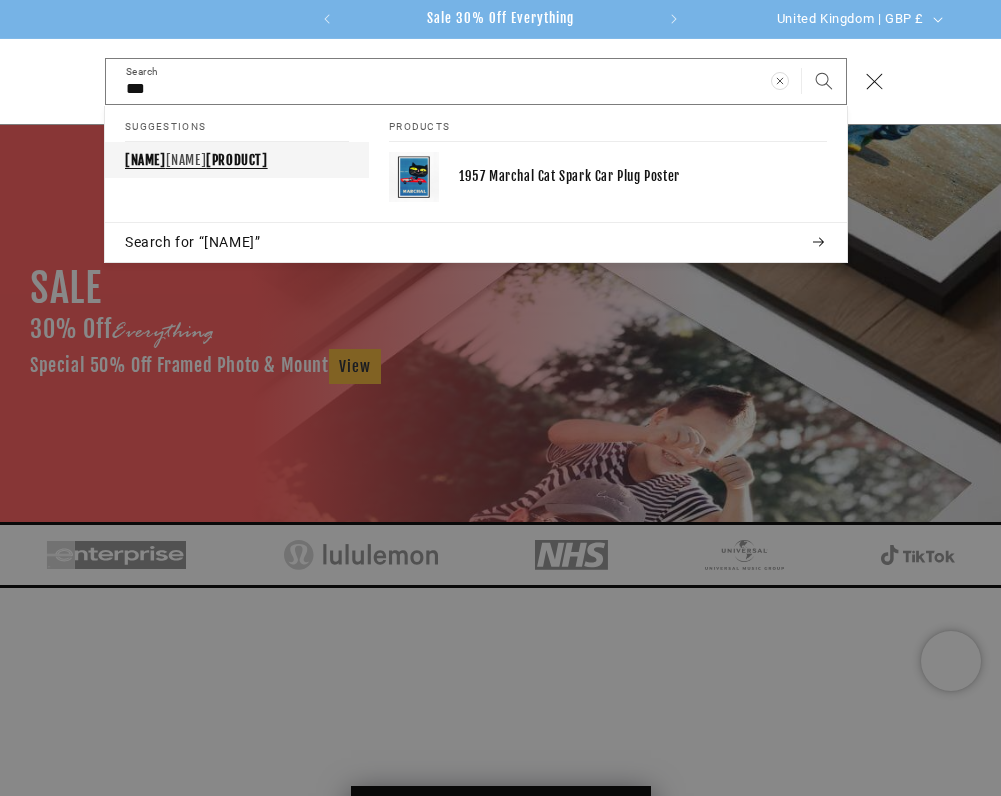 click on "spark car plug" at bounding box center [236, 160] 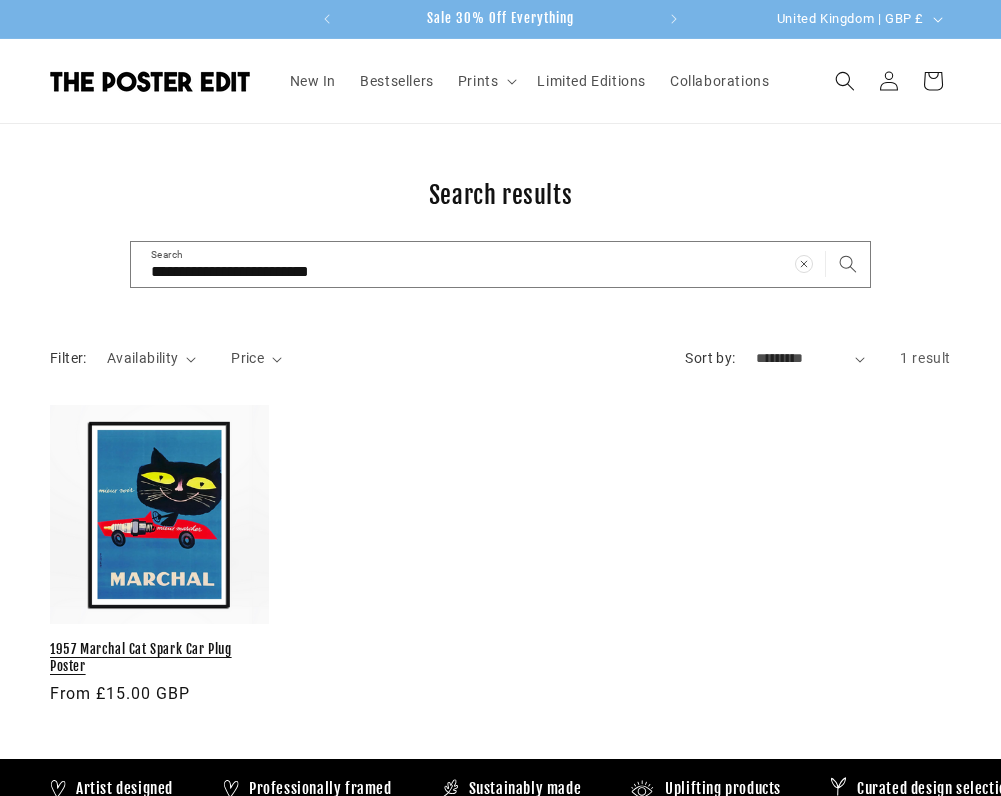 scroll, scrollTop: 0, scrollLeft: 0, axis: both 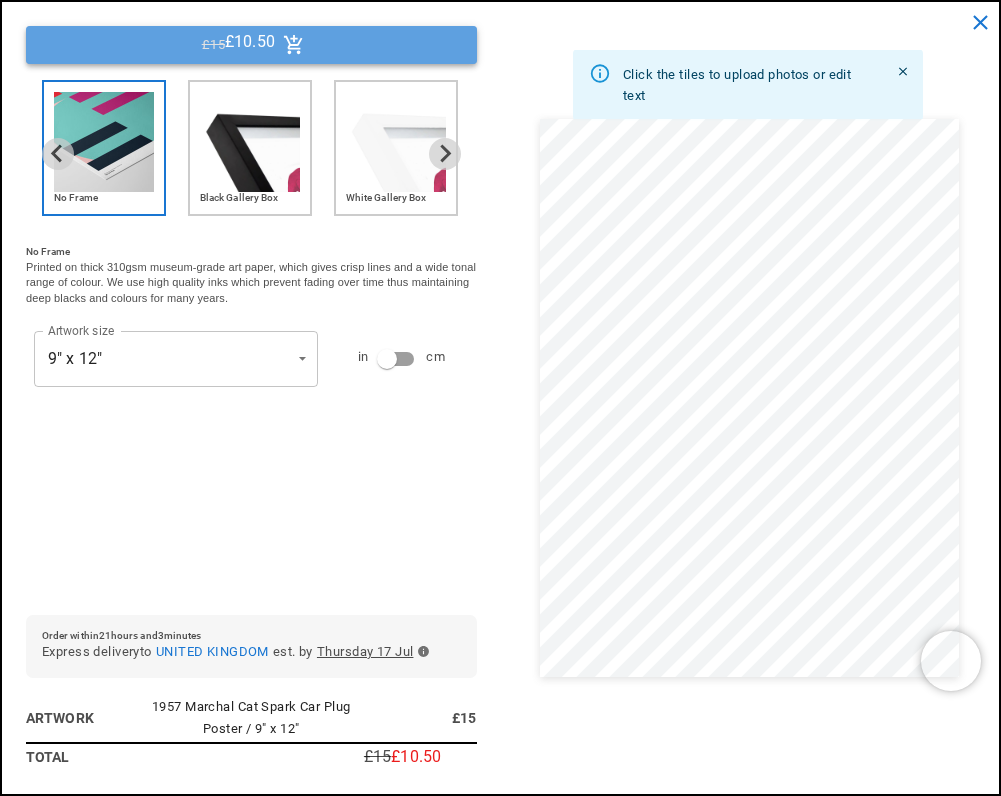 click on "£15 £10.50" at bounding box center (251, 45) 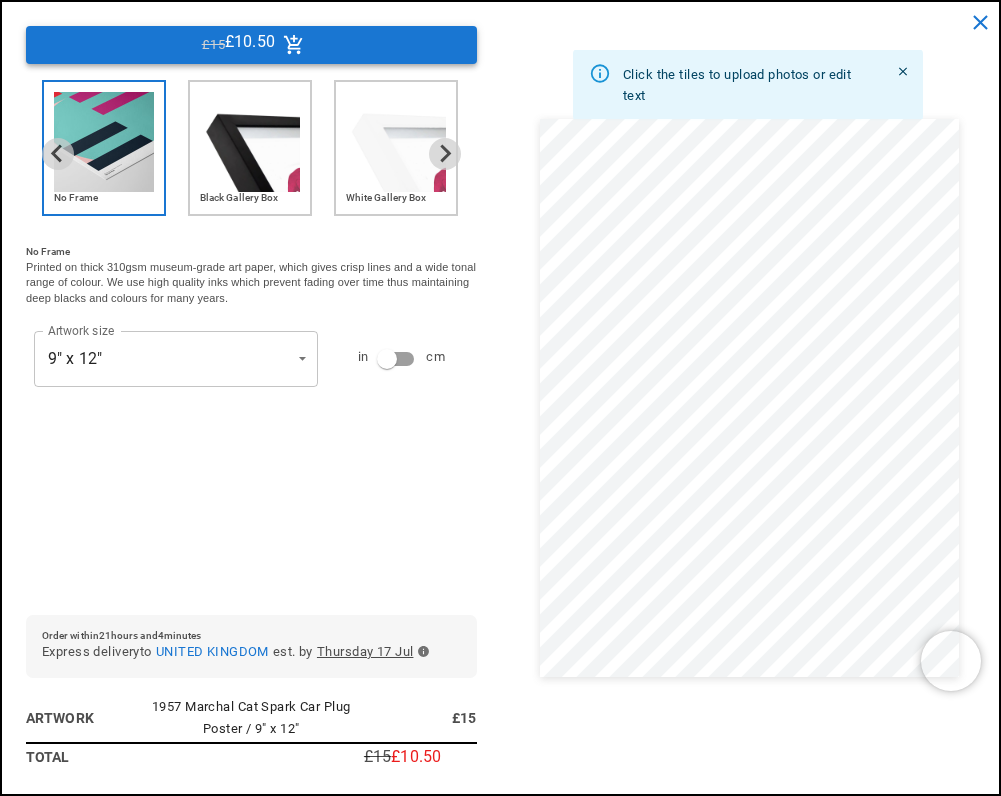 scroll, scrollTop: 0, scrollLeft: 620, axis: horizontal 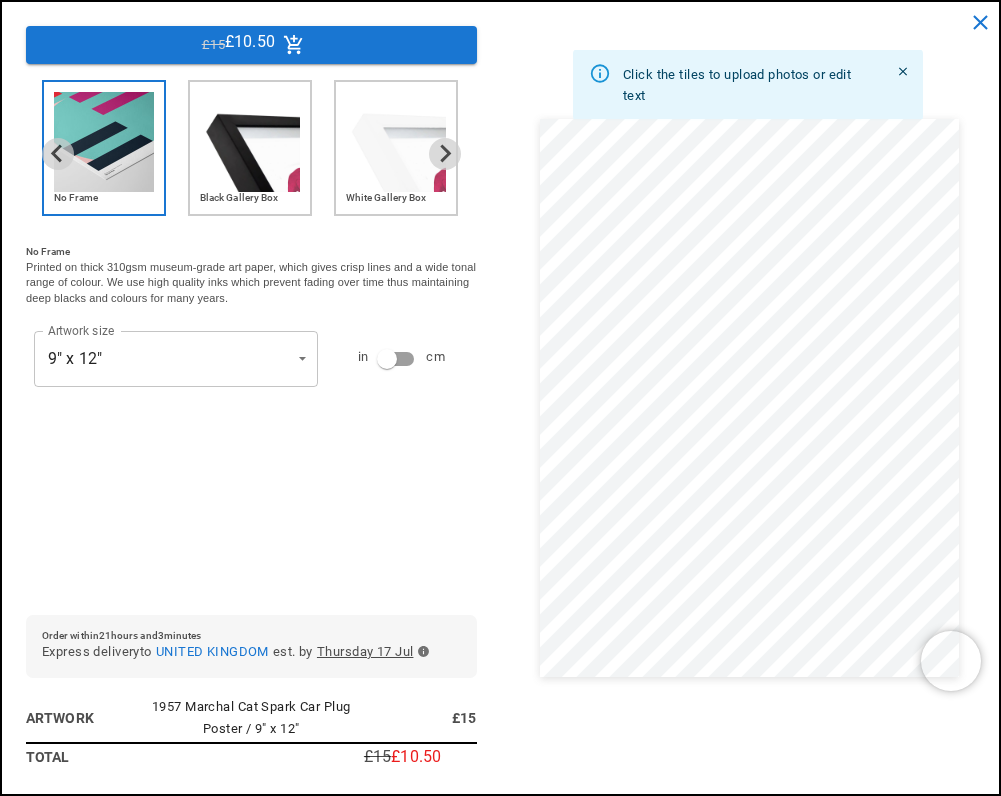 click at bounding box center (250, 142) 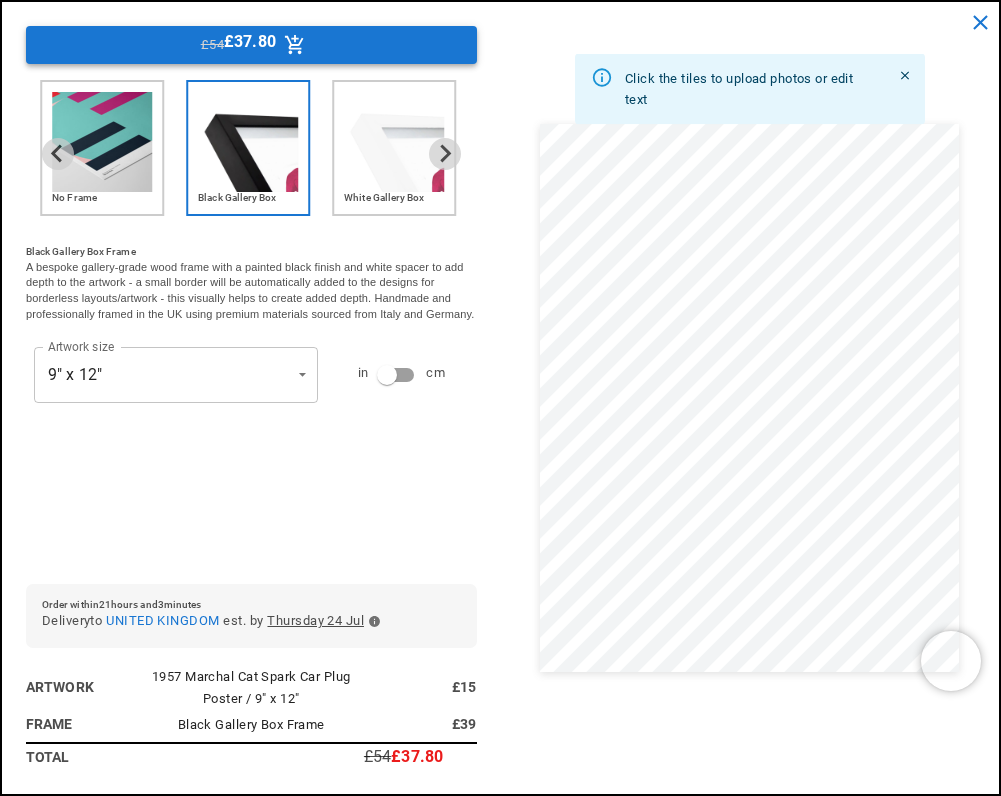 click on "£54 £37.80" at bounding box center [251, 45] 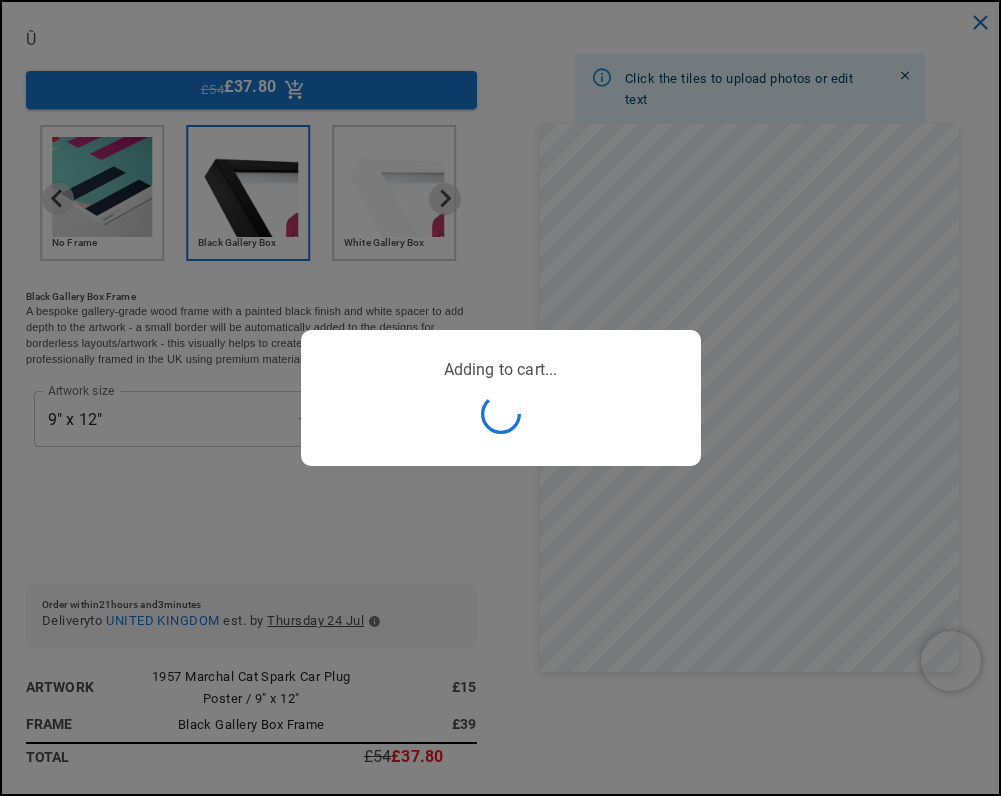 scroll, scrollTop: 0, scrollLeft: 310, axis: horizontal 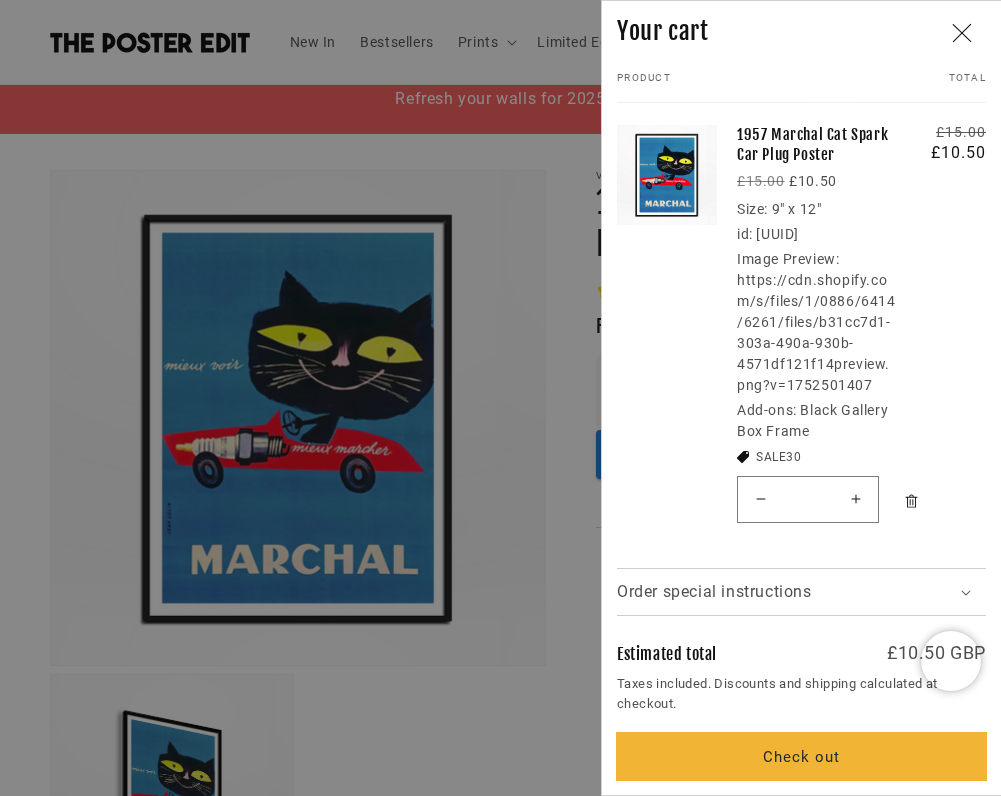 click on "Check out" at bounding box center (801, 756) 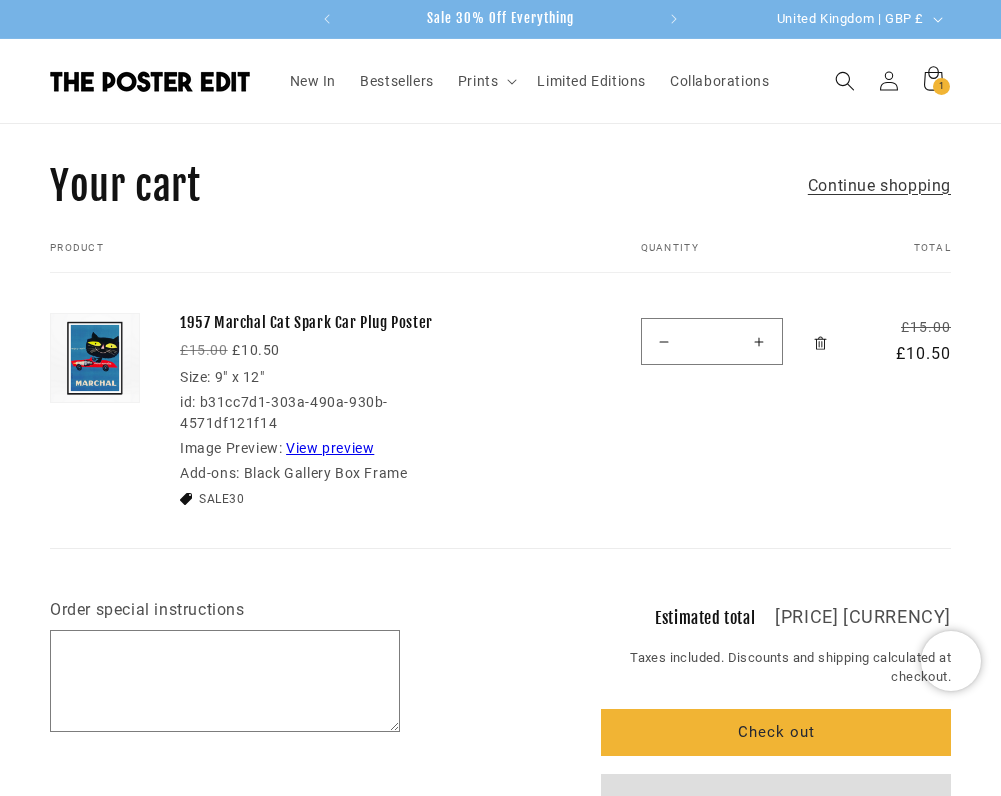scroll, scrollTop: 0, scrollLeft: 0, axis: both 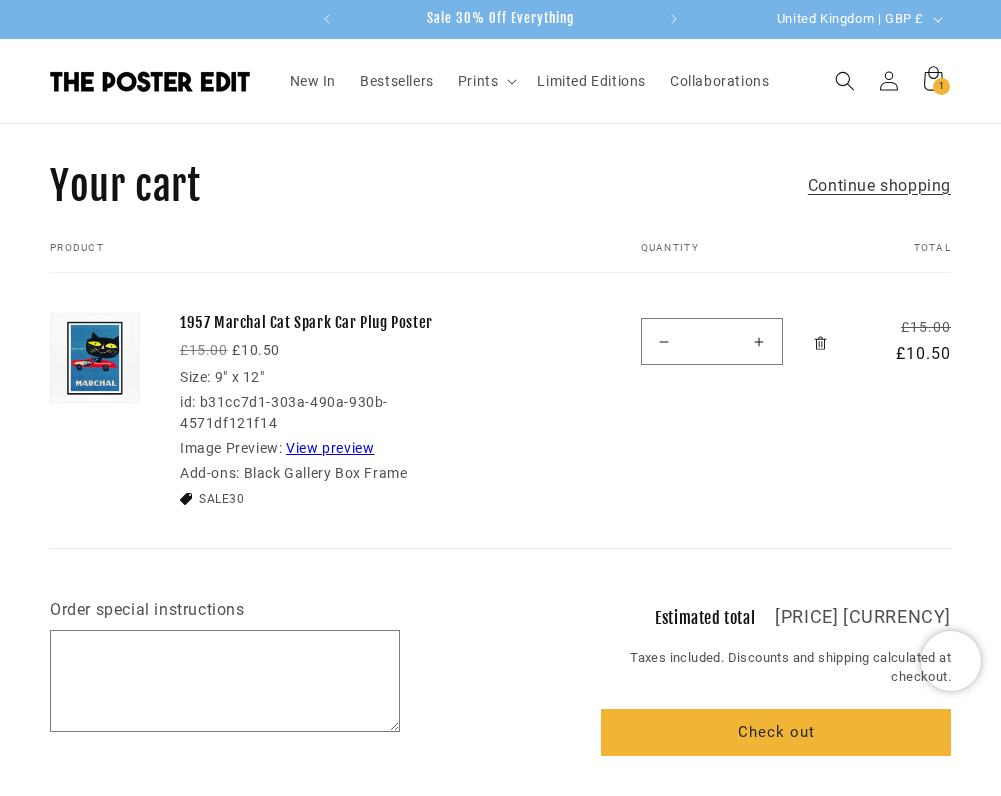 click 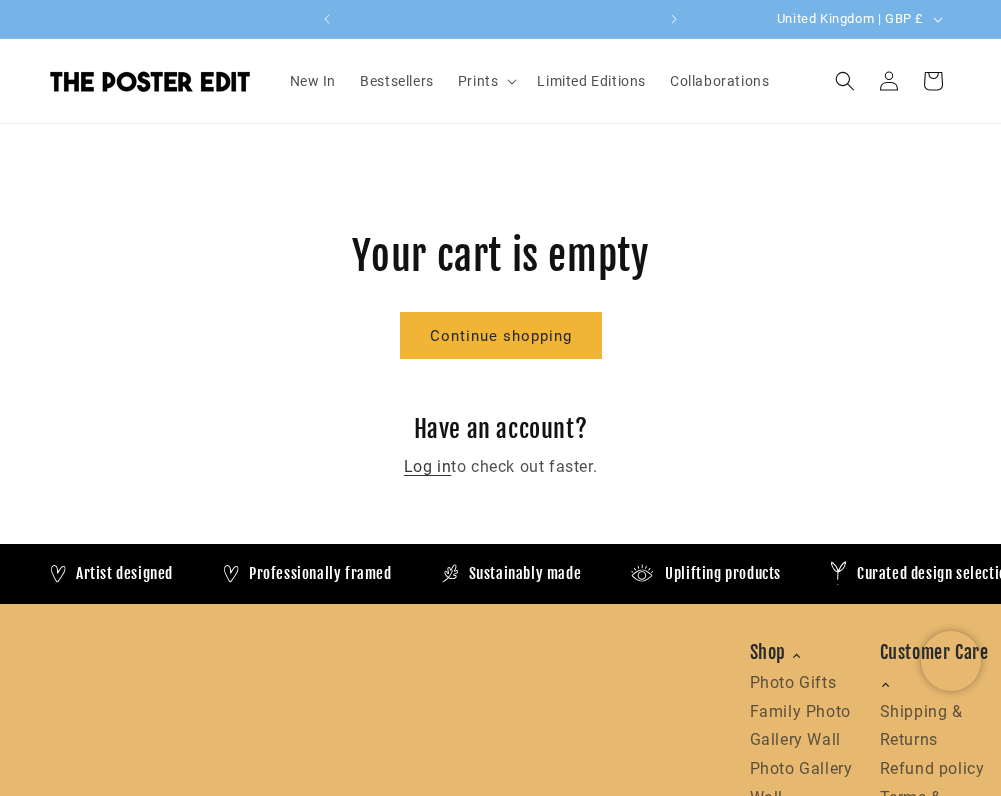 scroll, scrollTop: 0, scrollLeft: 310, axis: horizontal 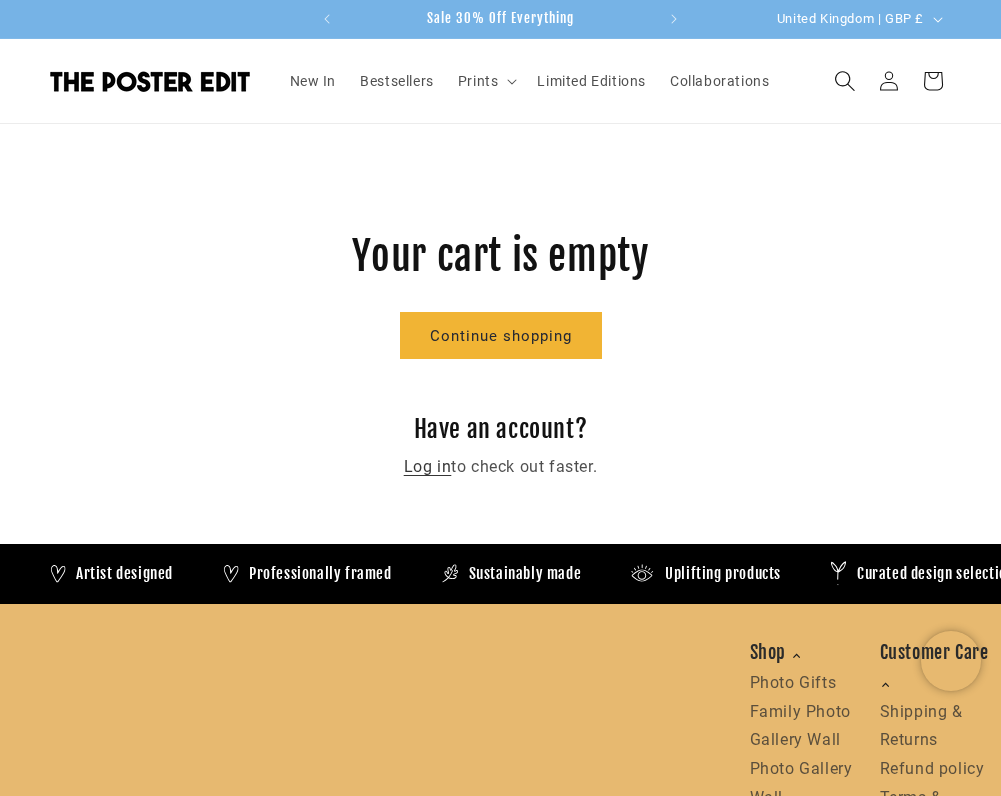 click 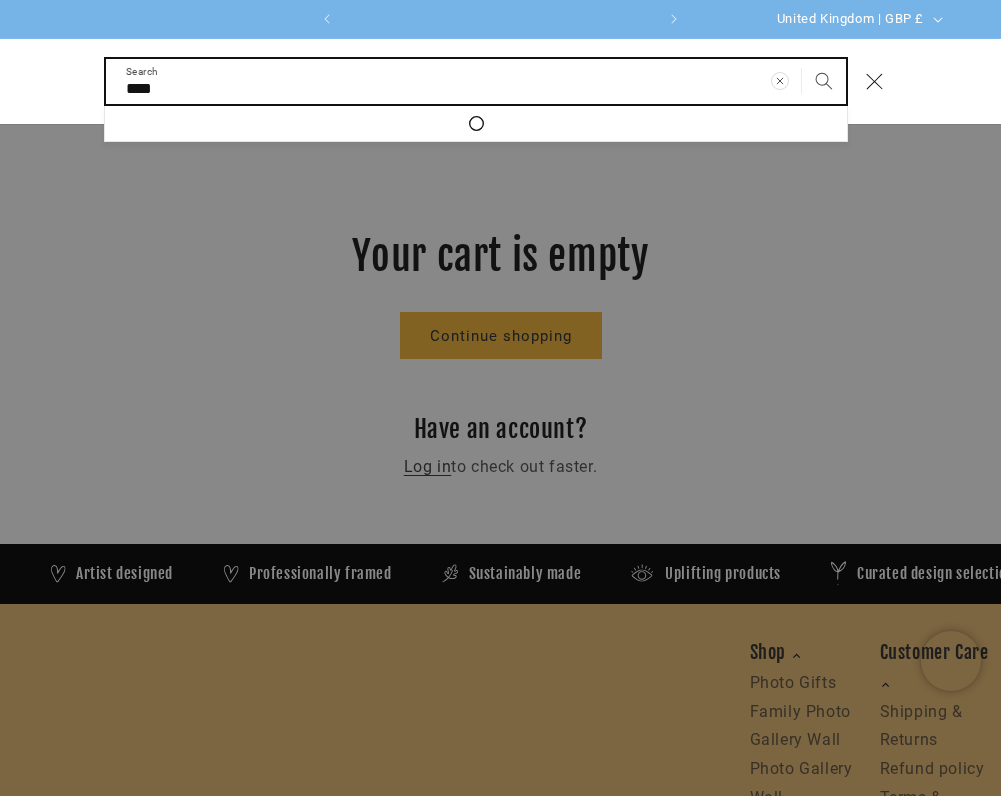 scroll, scrollTop: 0, scrollLeft: 310, axis: horizontal 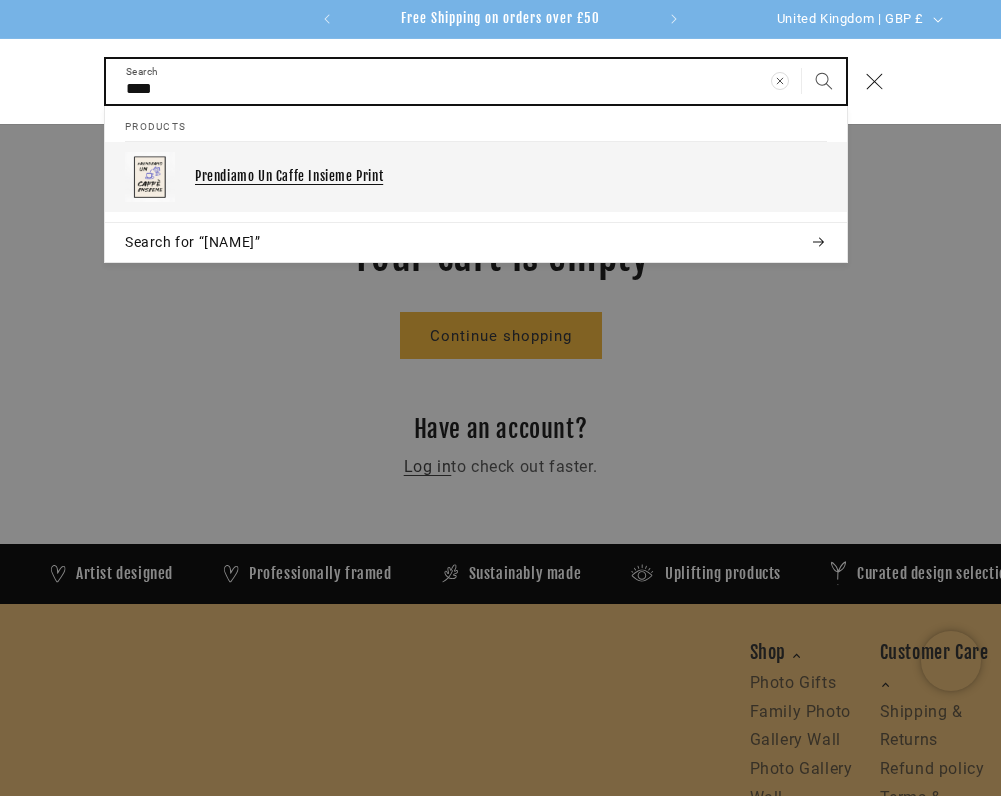 type on "****" 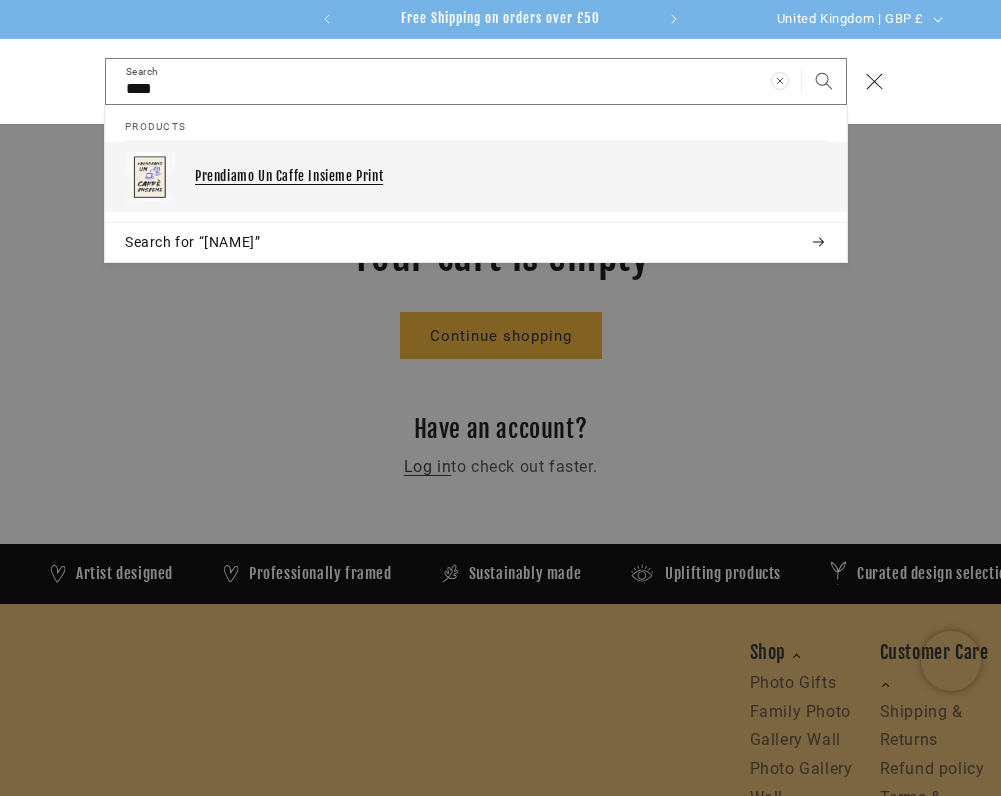 click on "Prendiamo Un Caffe Insieme Print" at bounding box center [511, 176] 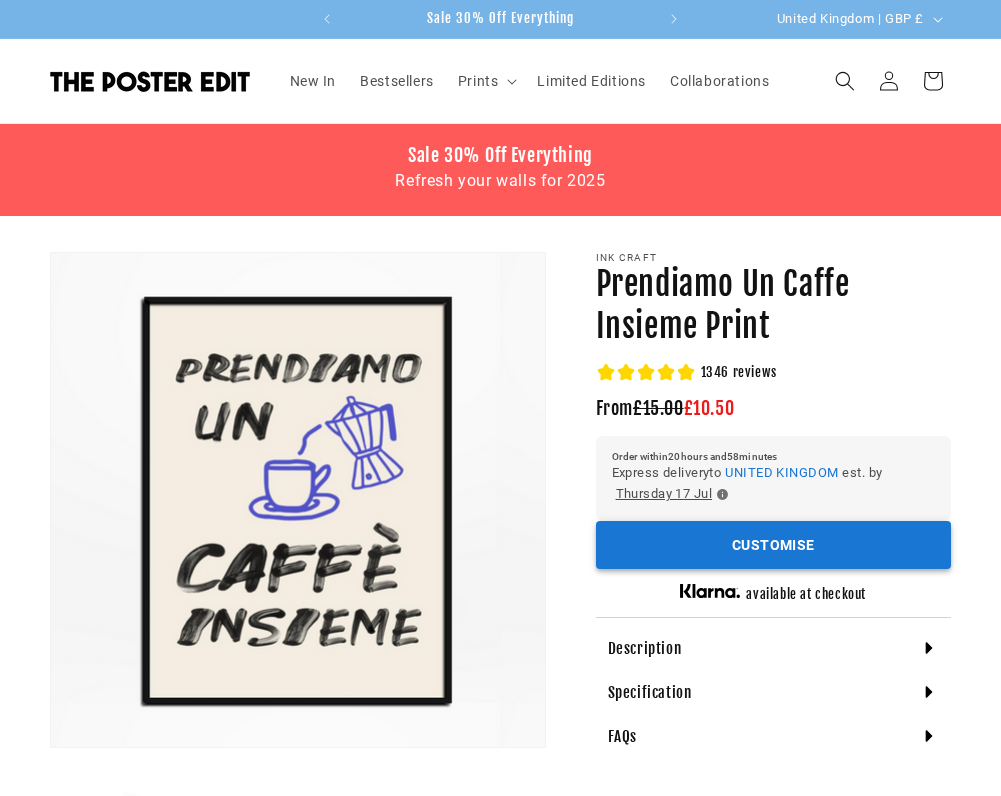 click on "Customise" at bounding box center (773, 545) 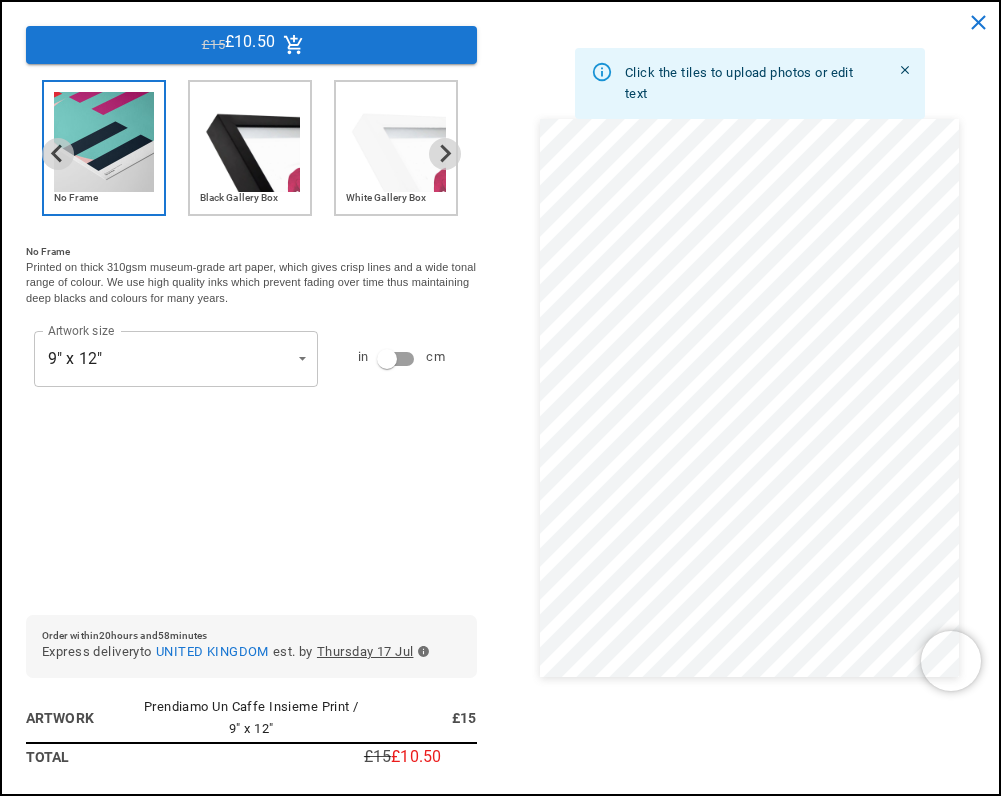 click on "Skip to content
Your cart is empty
Continue shopping
Have an account?
Log in  to check out faster.
Your cart
Loading...
Order special instructions
Order special instructions
Estimated total
£0.00 GBP
Taxes included. Discounts and shipping calculated at checkout." at bounding box center (500, 3375) 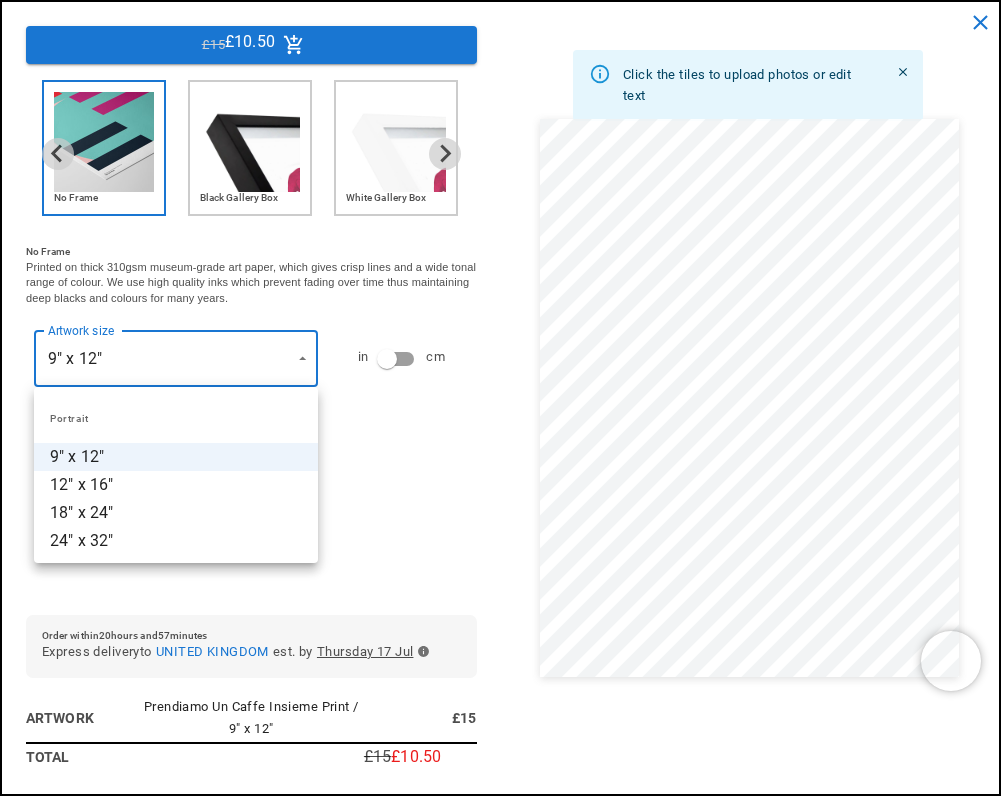 click at bounding box center (500, 398) 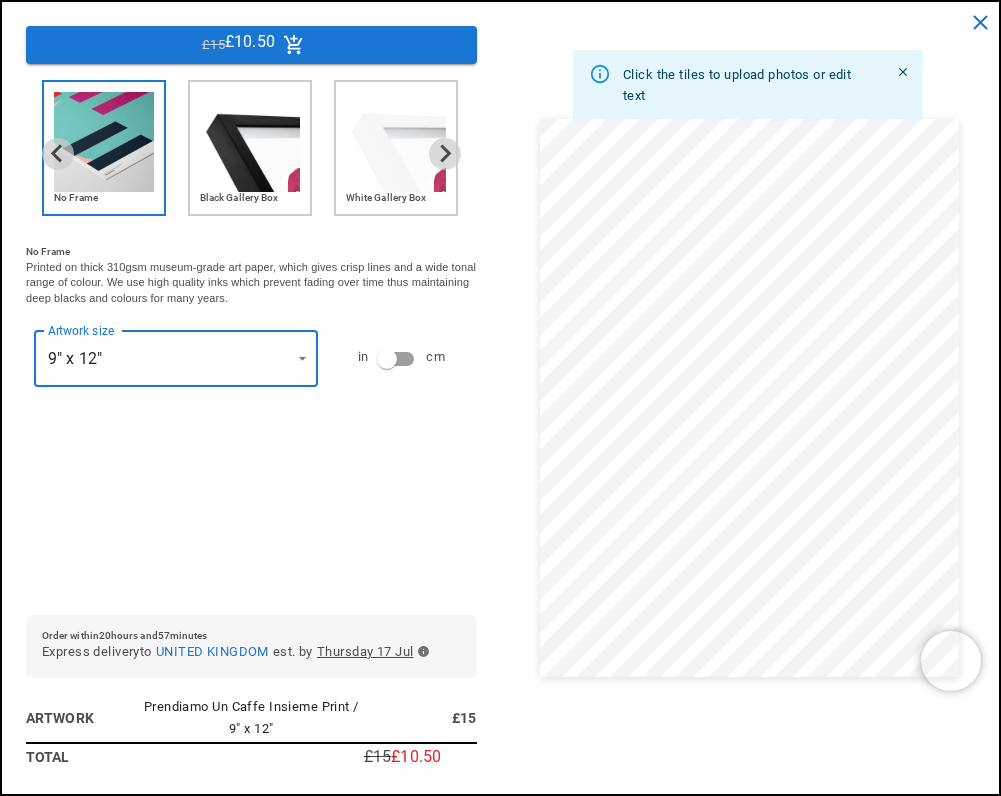scroll, scrollTop: 0, scrollLeft: 310, axis: horizontal 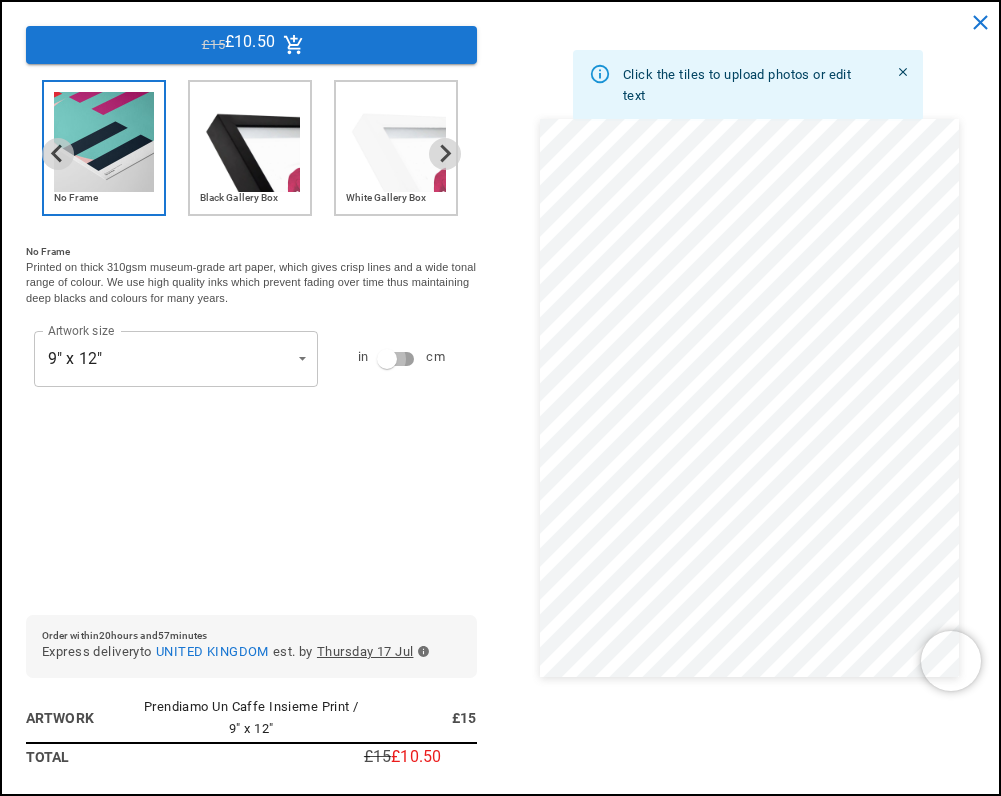 type on "**********" 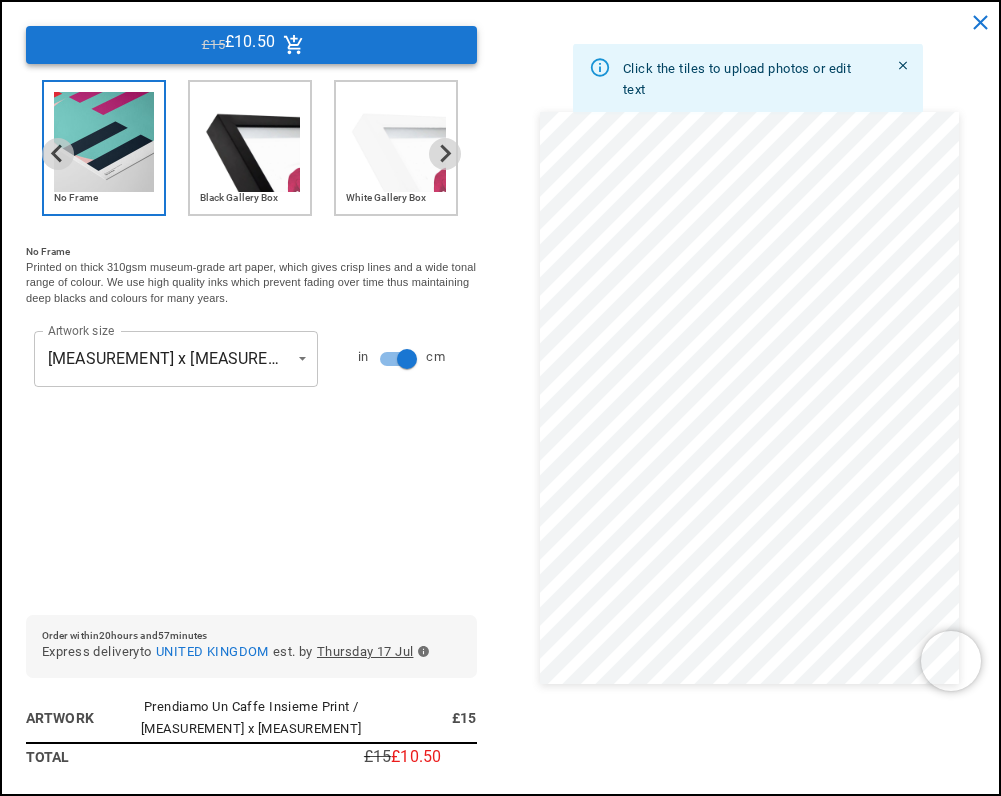 click on "£15 £10.50" at bounding box center (251, 45) 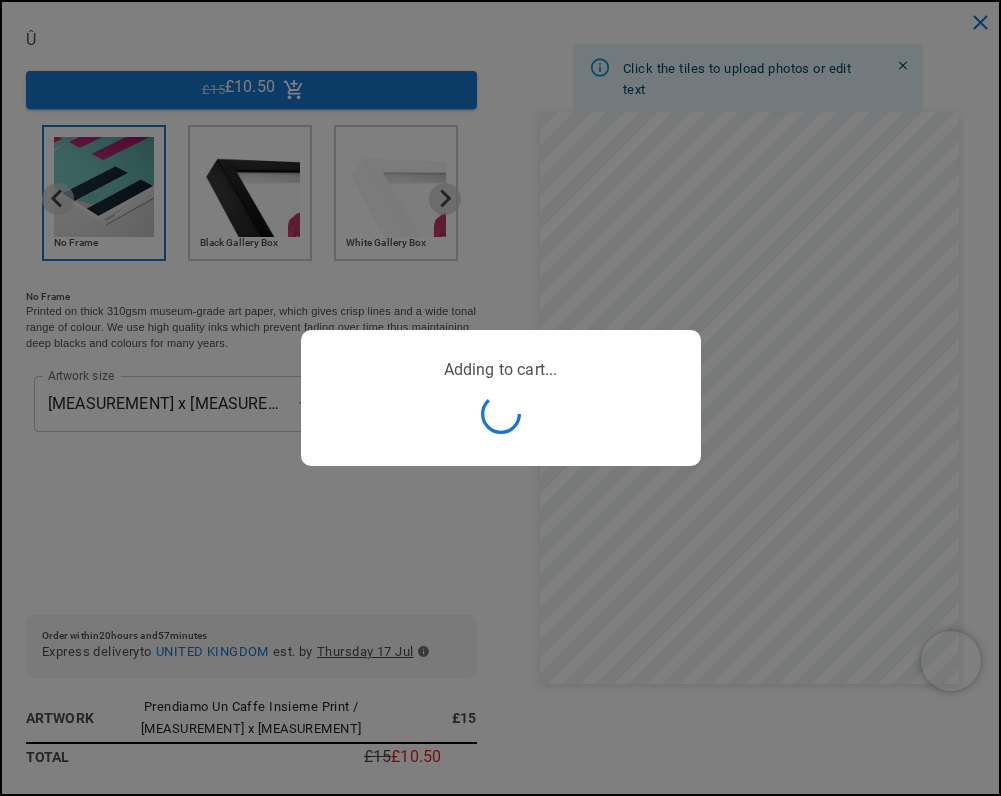 scroll, scrollTop: 0, scrollLeft: 0, axis: both 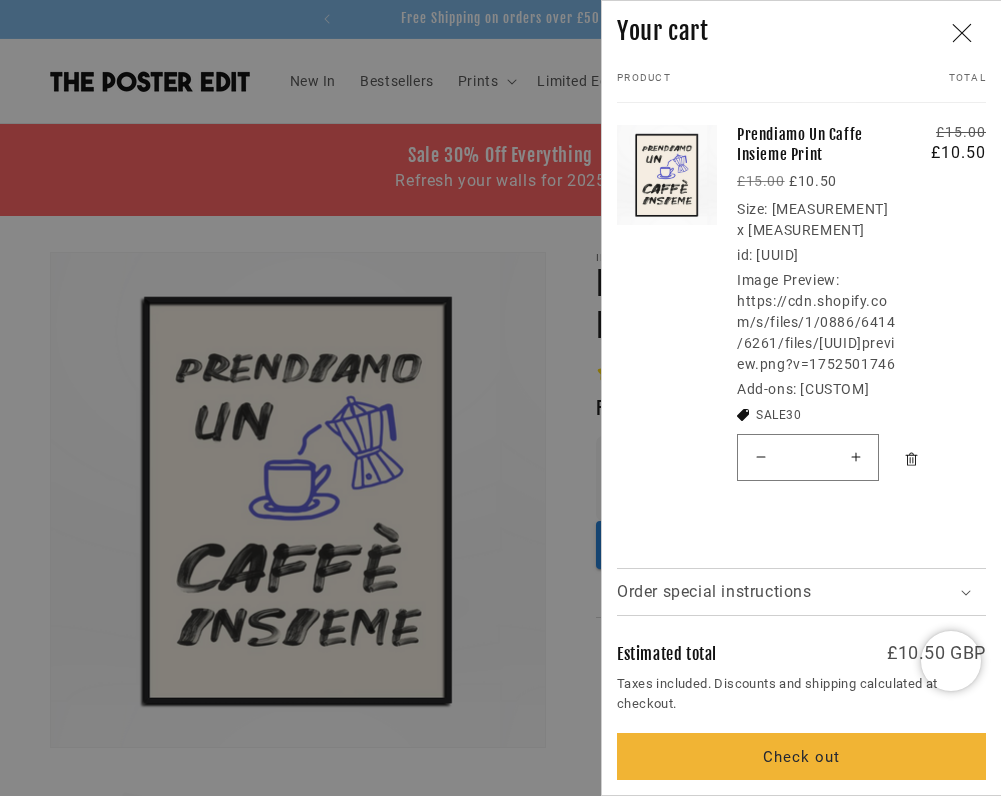 click 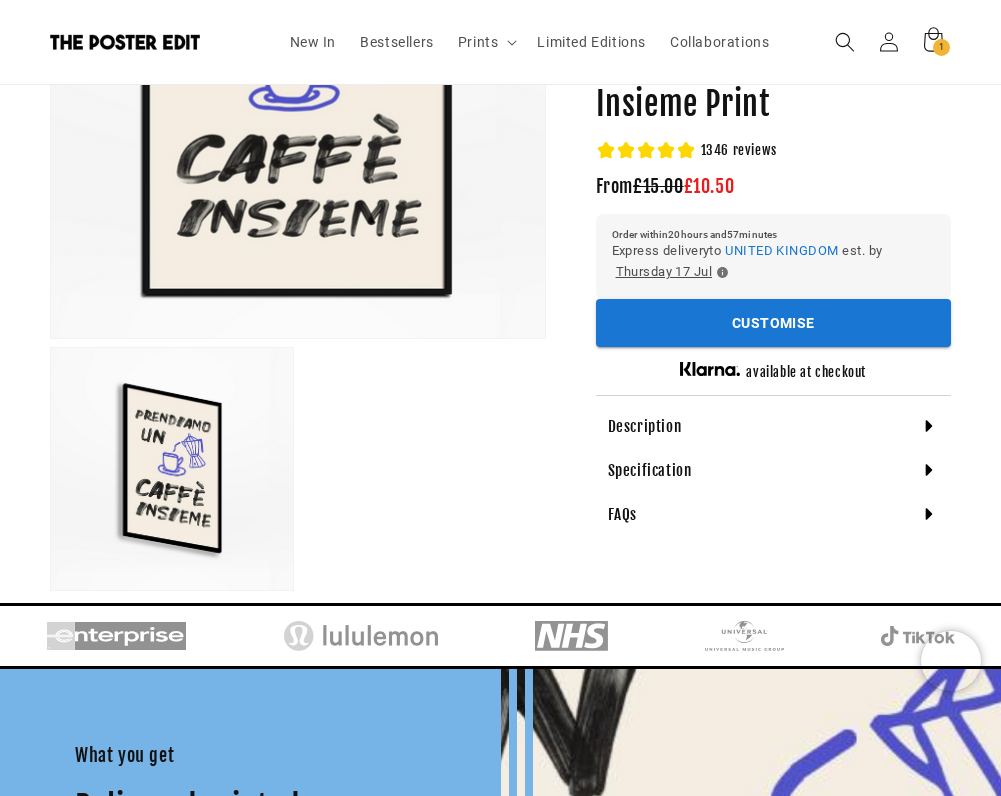 scroll, scrollTop: 442, scrollLeft: 0, axis: vertical 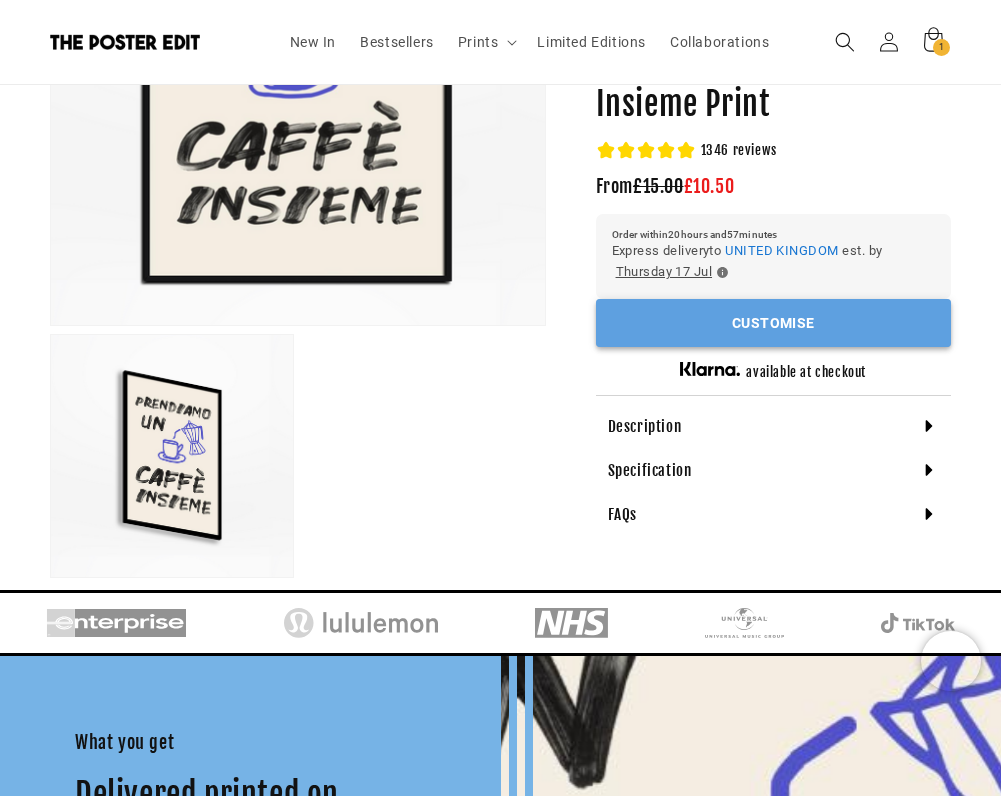click on "Customise" at bounding box center (773, 323) 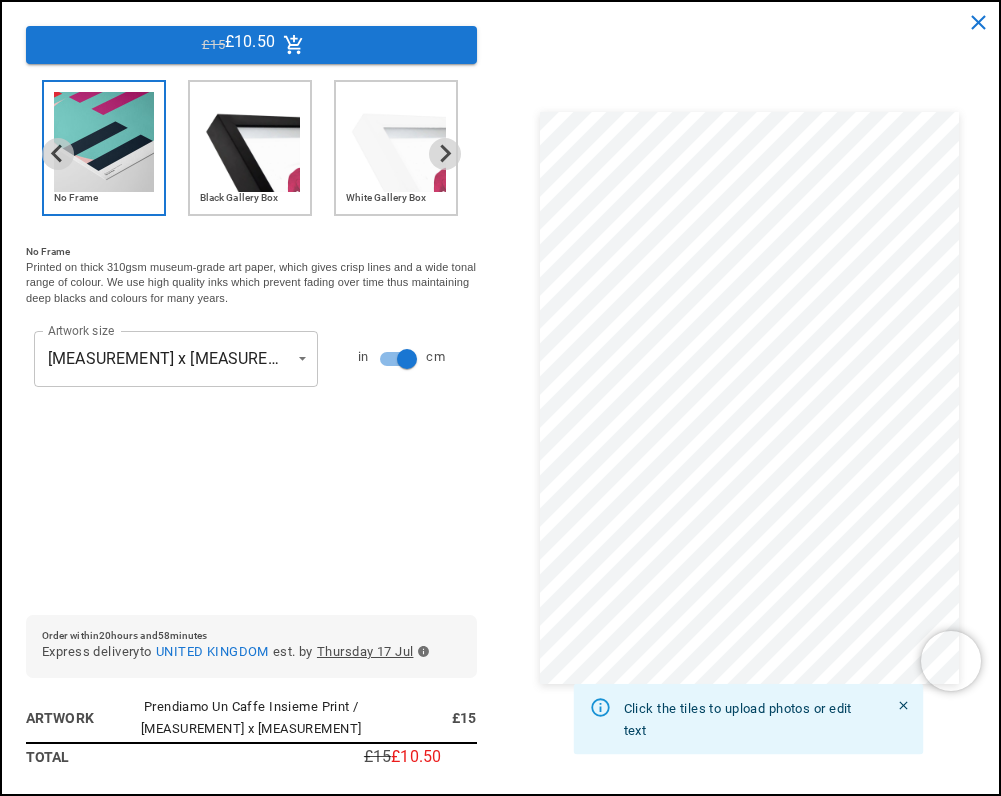 scroll, scrollTop: 0, scrollLeft: 620, axis: horizontal 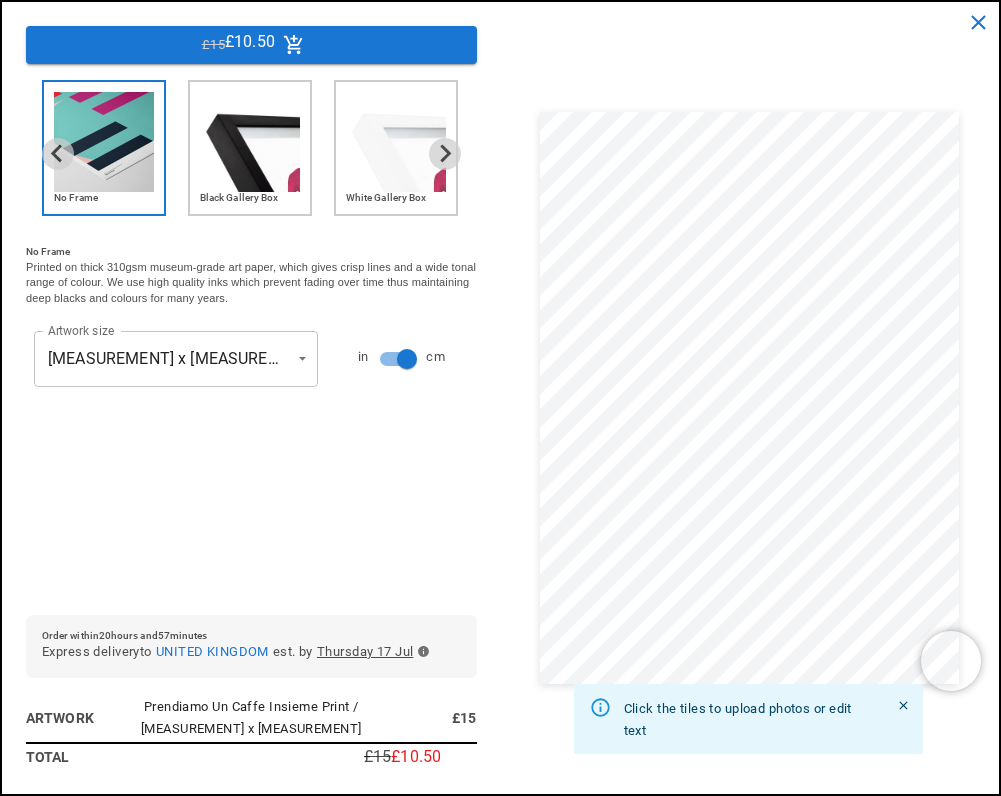 click at bounding box center [250, 142] 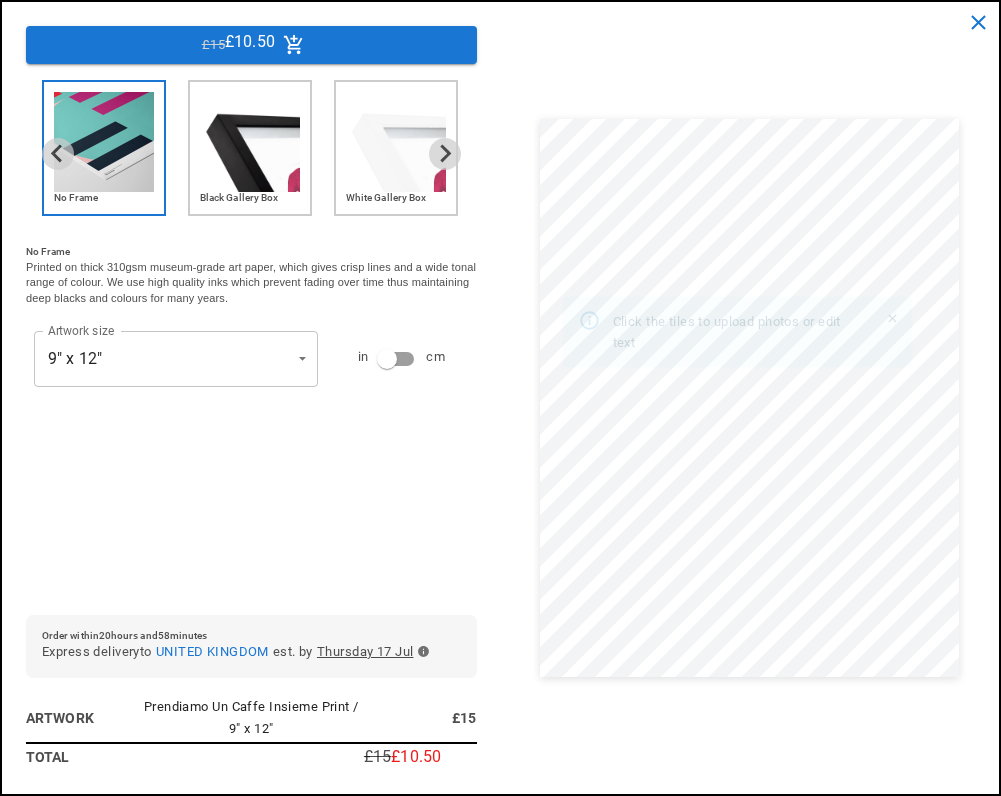 scroll, scrollTop: 0, scrollLeft: 0, axis: both 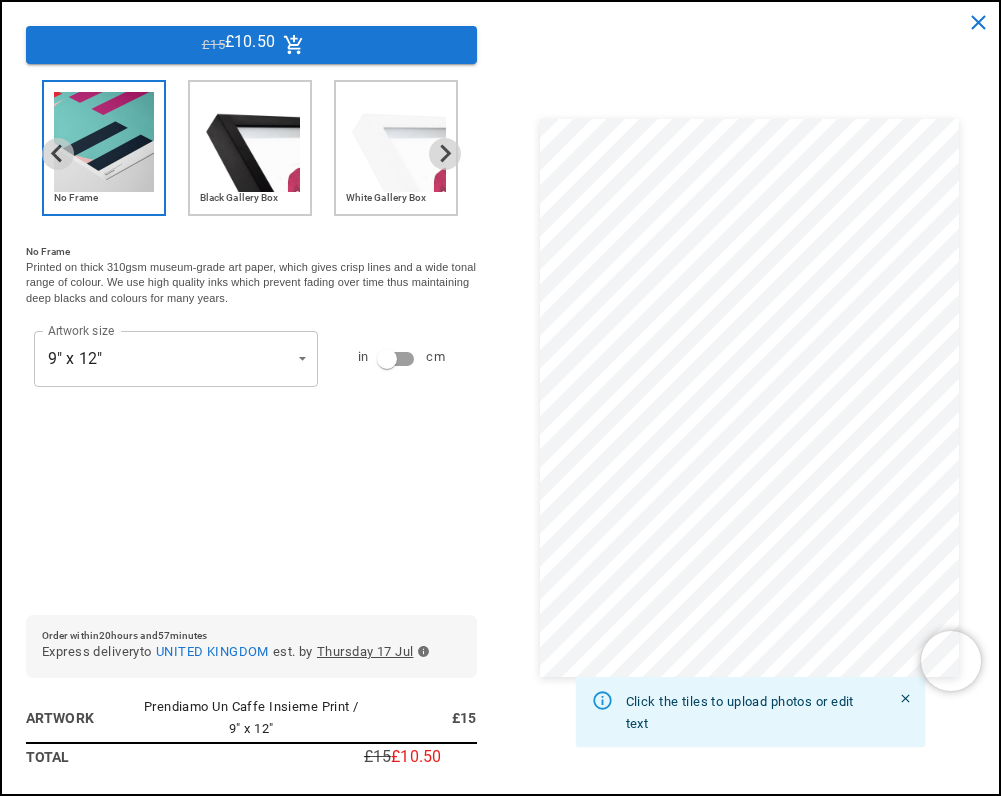 click at bounding box center (250, 142) 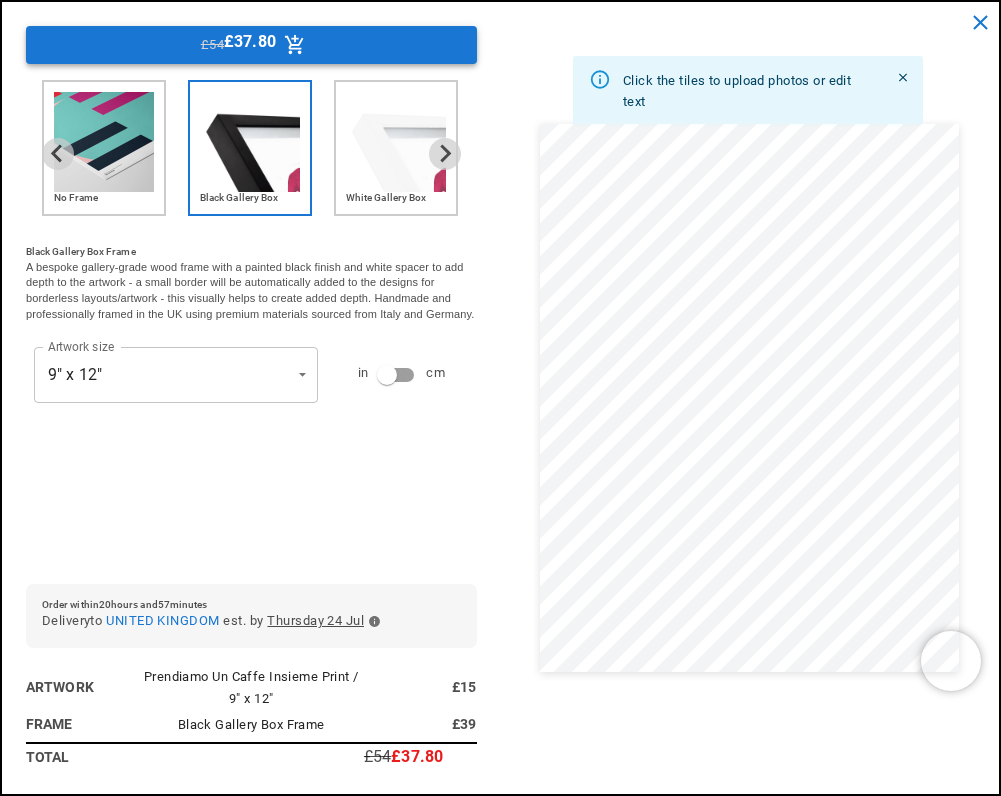 scroll, scrollTop: 0, scrollLeft: 310, axis: horizontal 